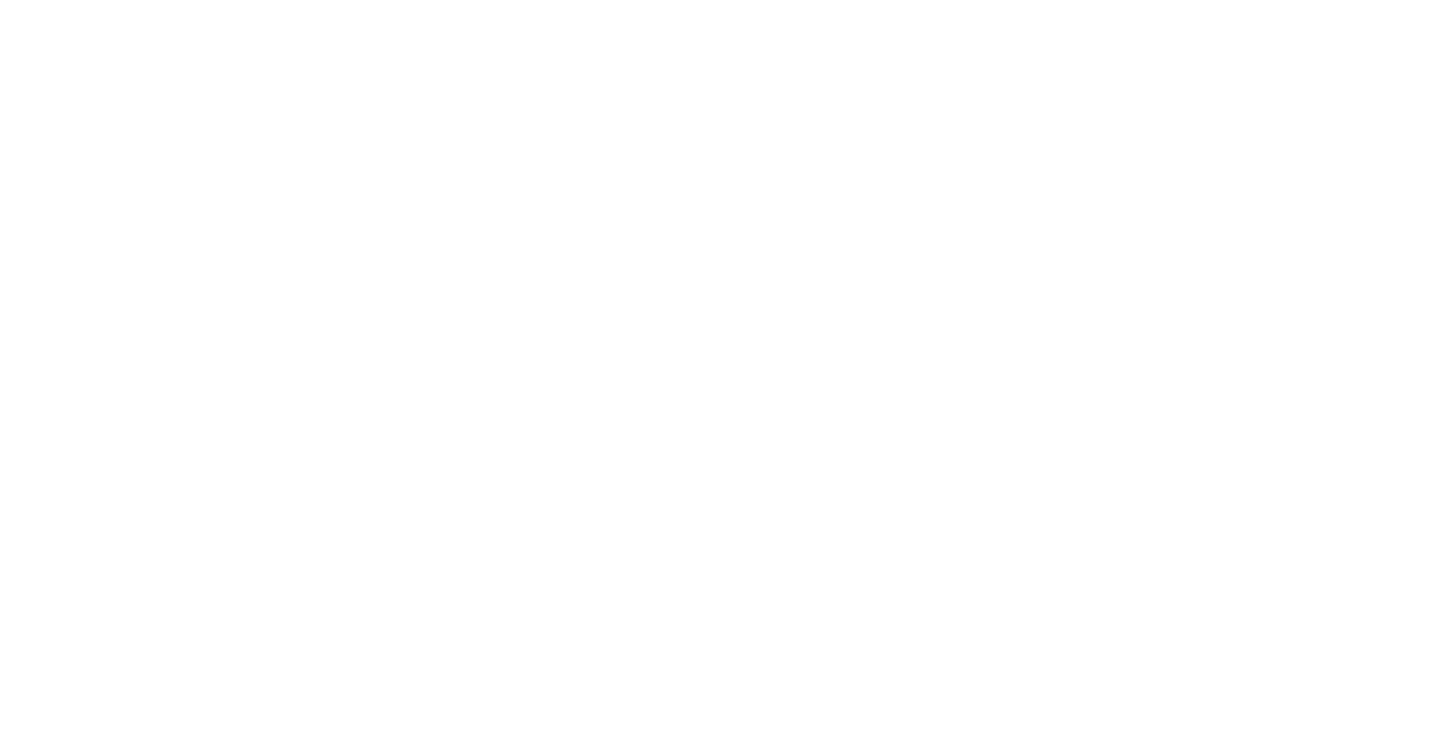 scroll, scrollTop: 0, scrollLeft: 0, axis: both 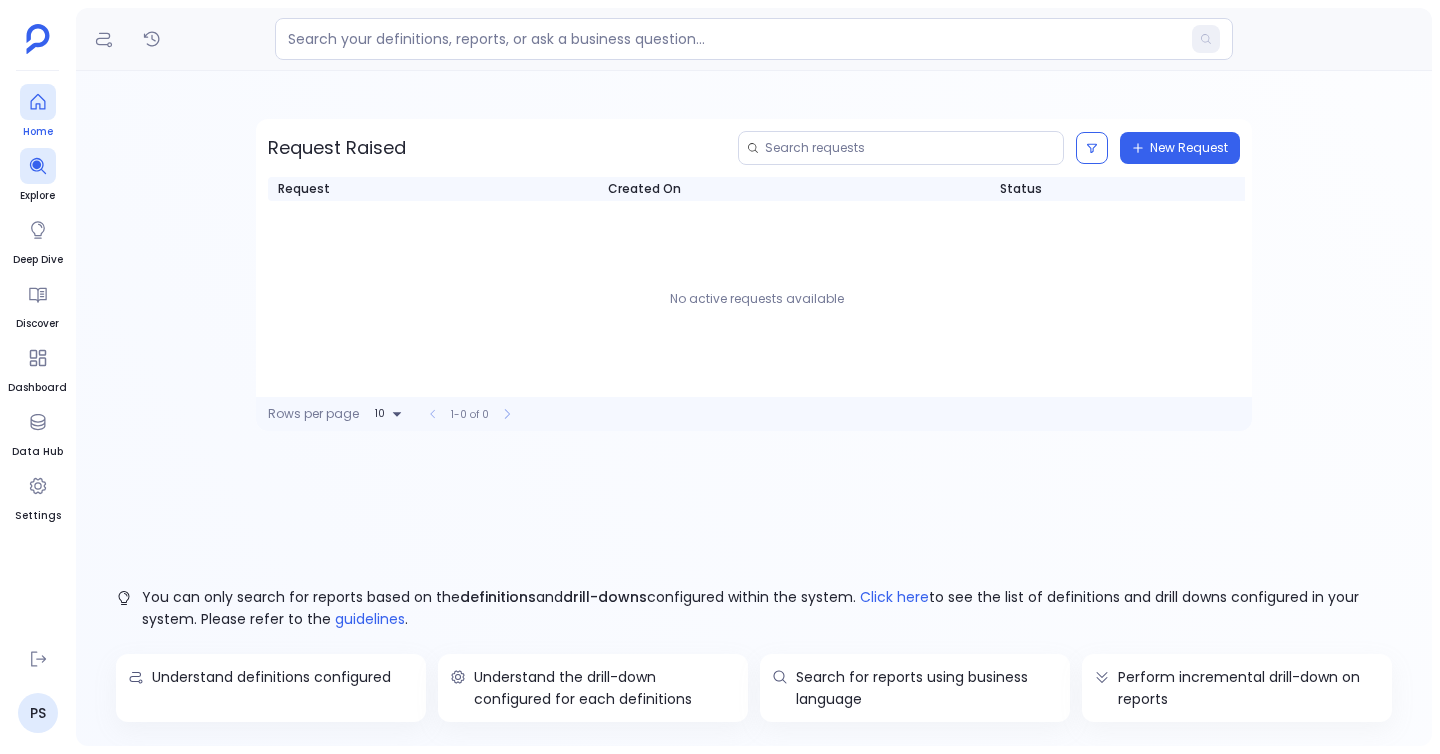 click 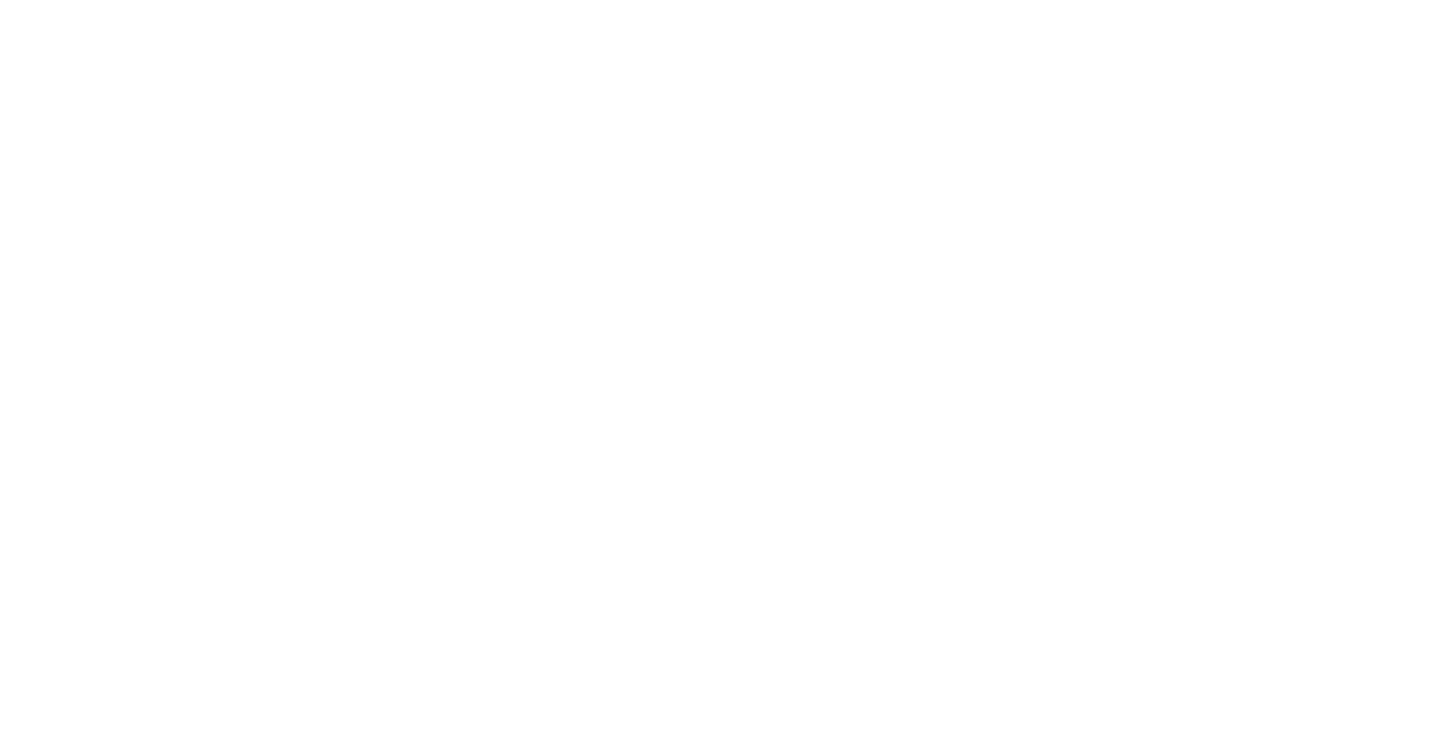 scroll, scrollTop: 0, scrollLeft: 0, axis: both 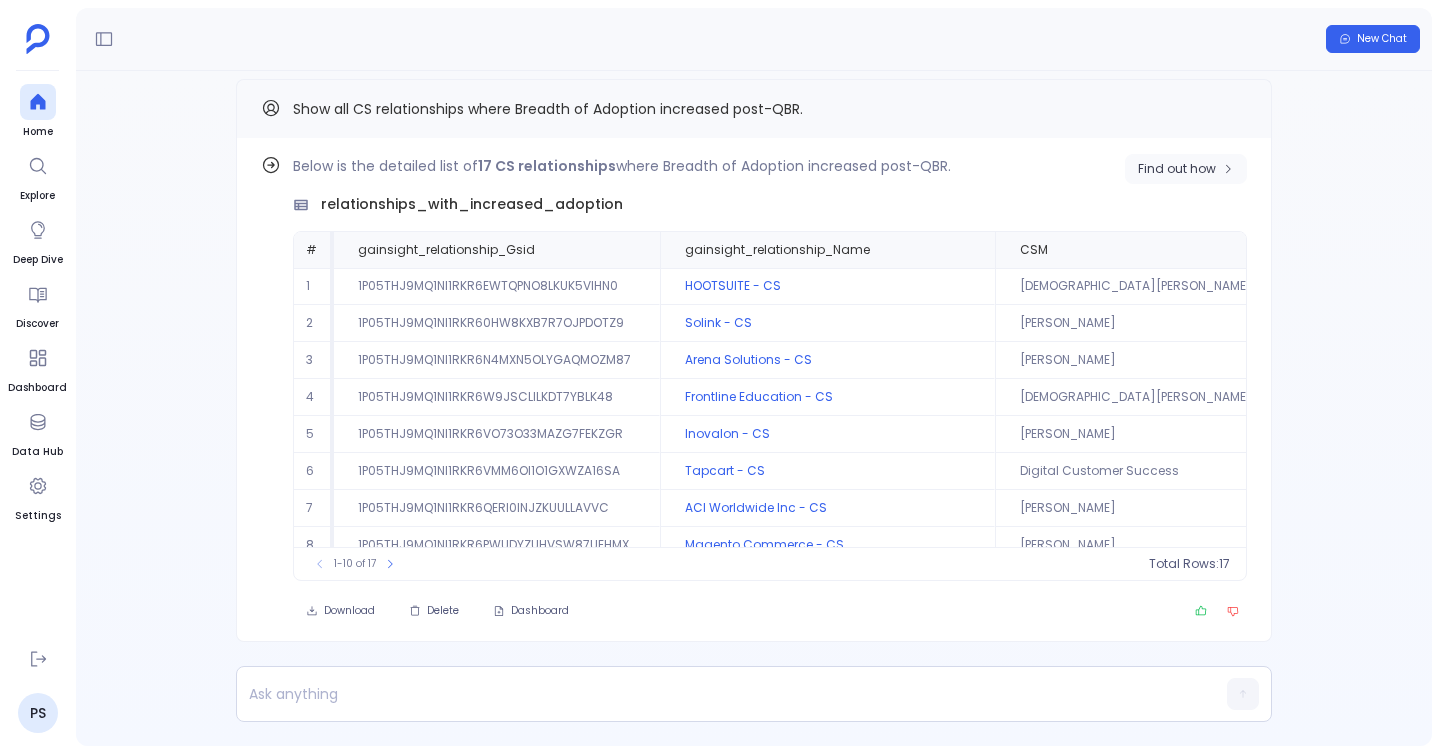 click on "Find out how" at bounding box center [1186, 169] 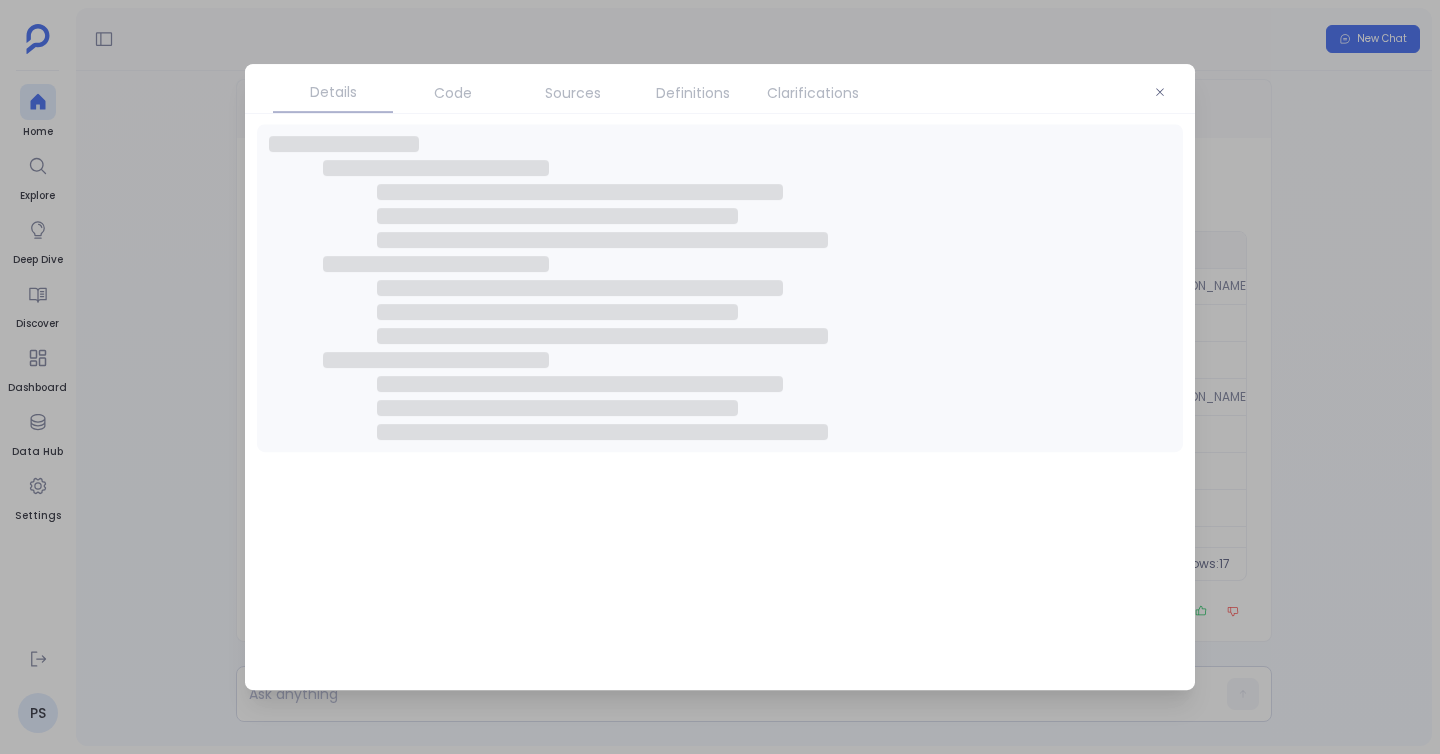 click on "Definitions" at bounding box center (693, 93) 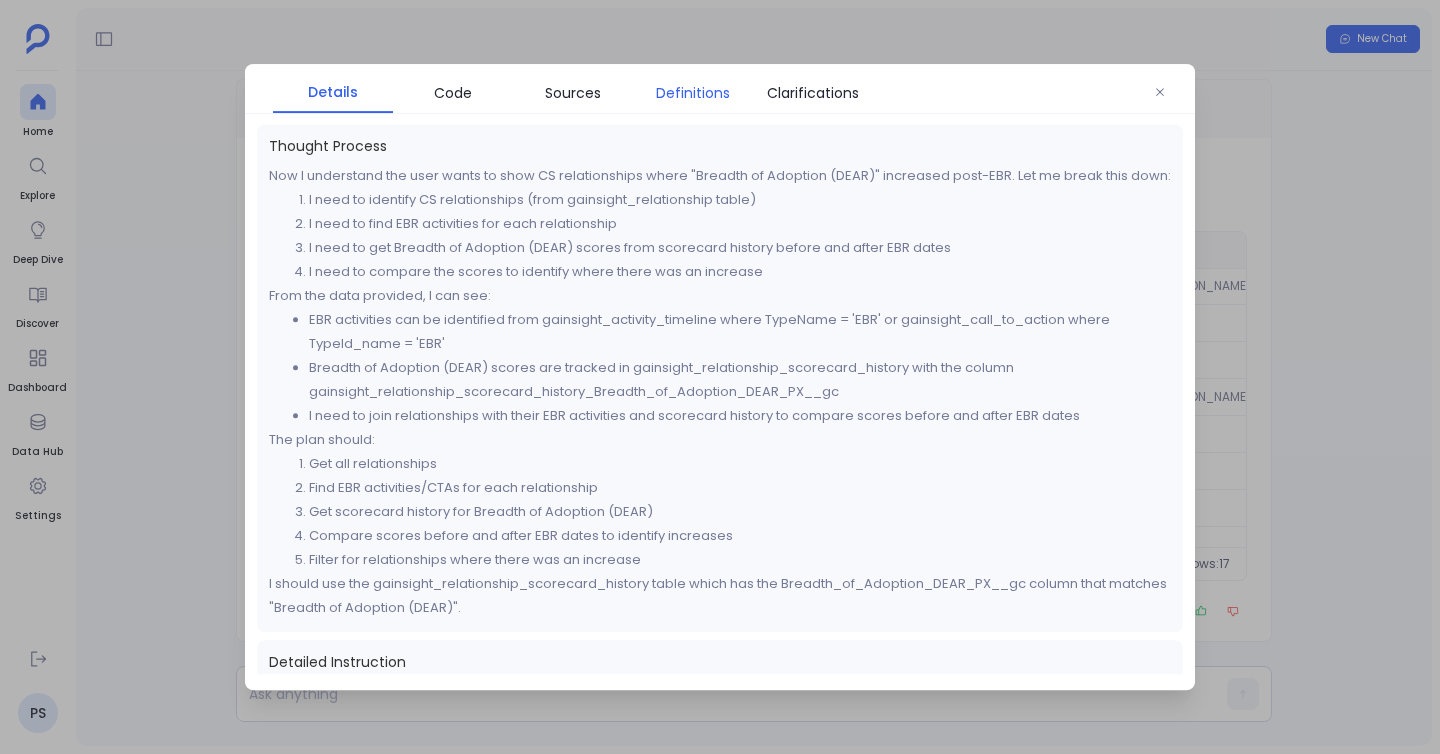 click on "Definitions" at bounding box center (693, 93) 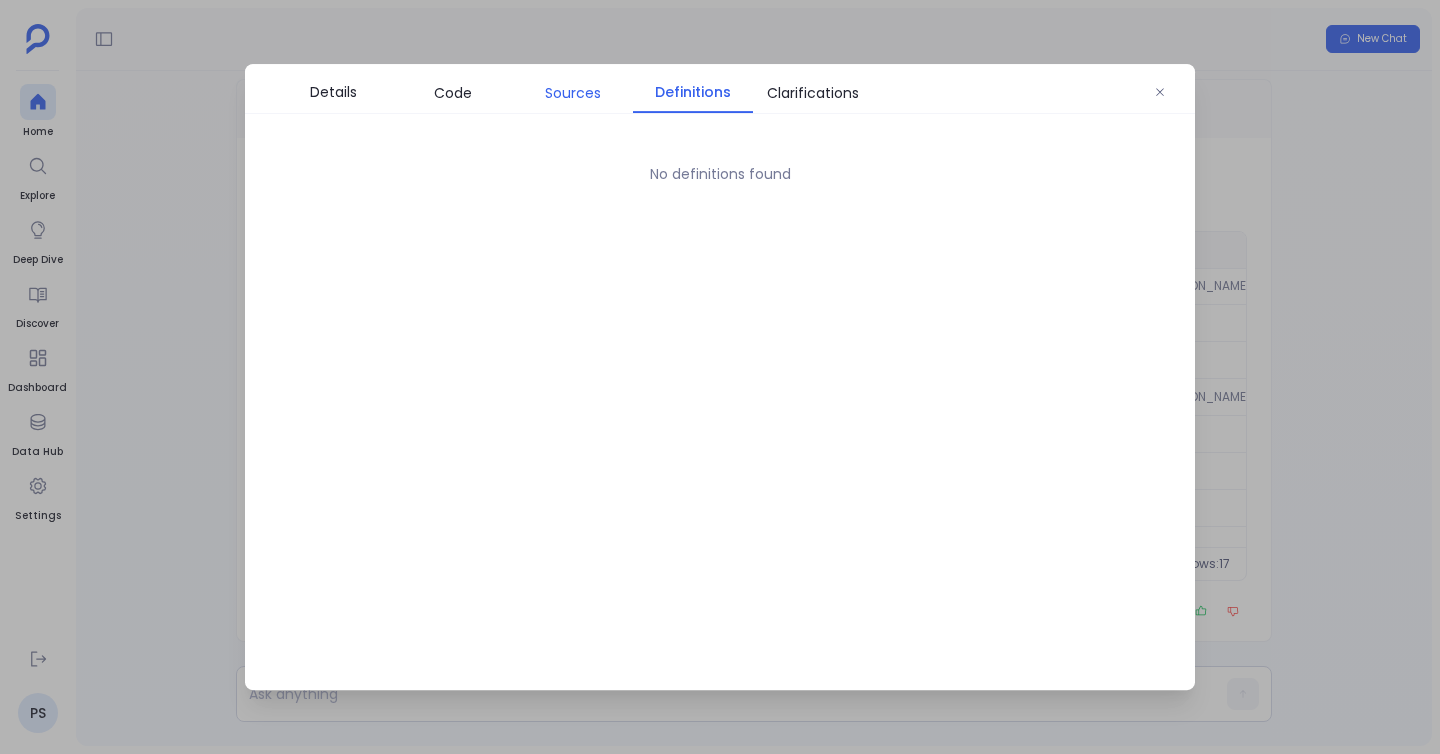 click on "Sources" at bounding box center [573, 93] 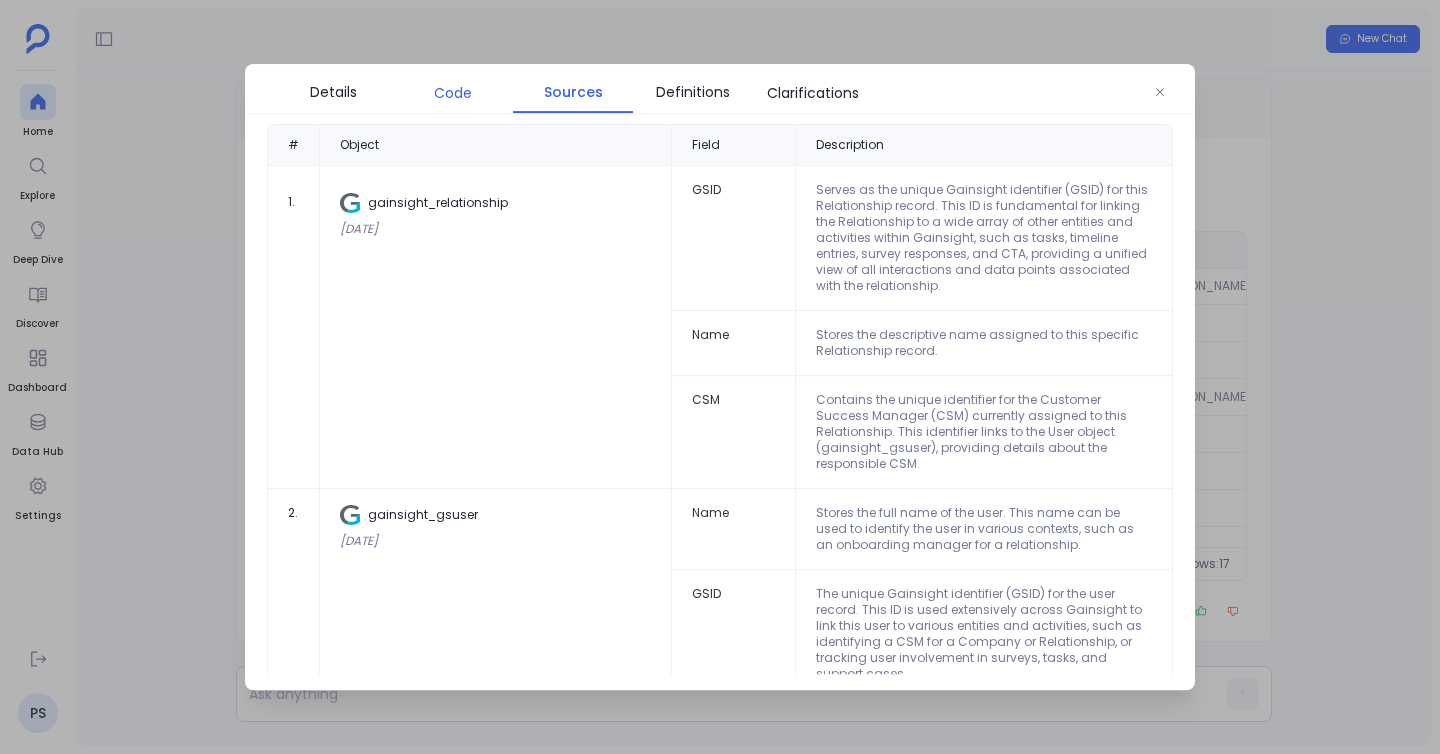 click on "Code" at bounding box center [453, 93] 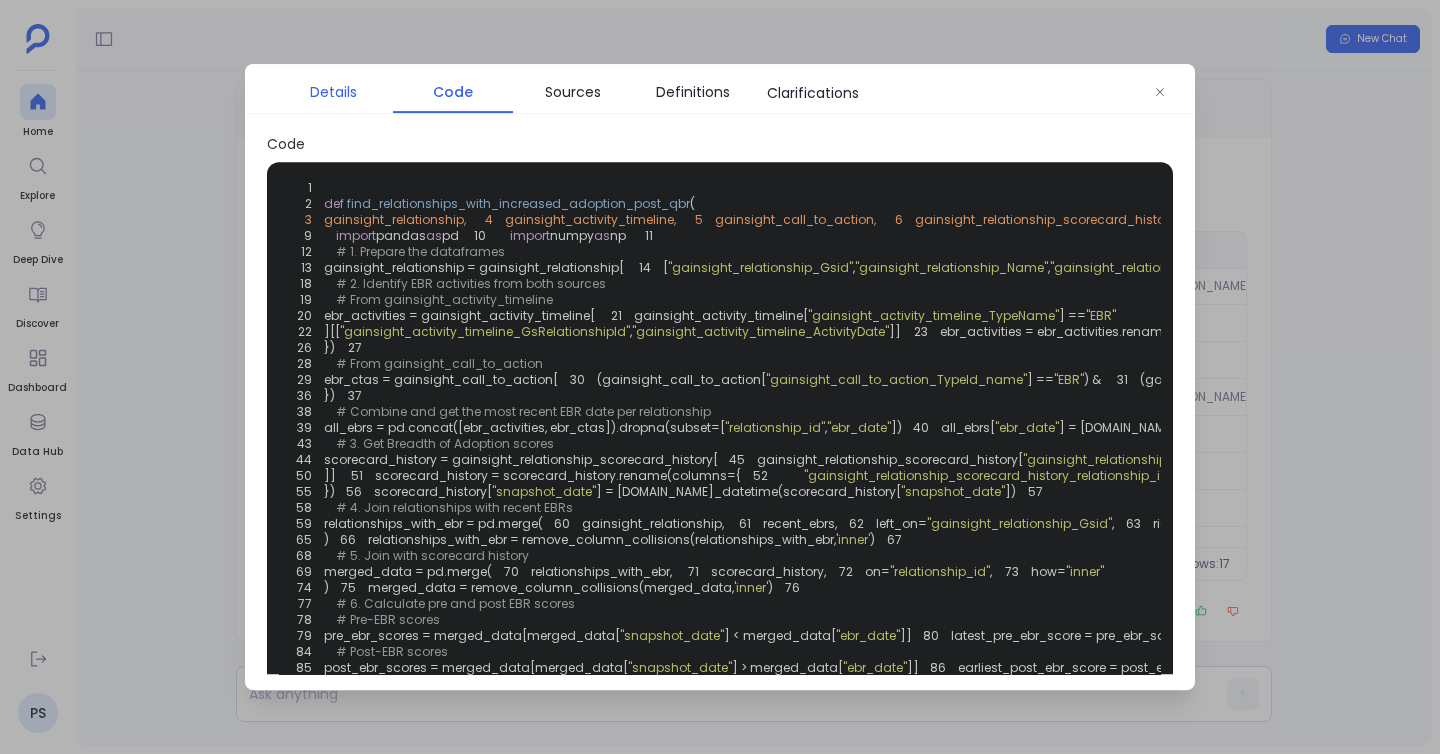 click on "Details" at bounding box center (333, 92) 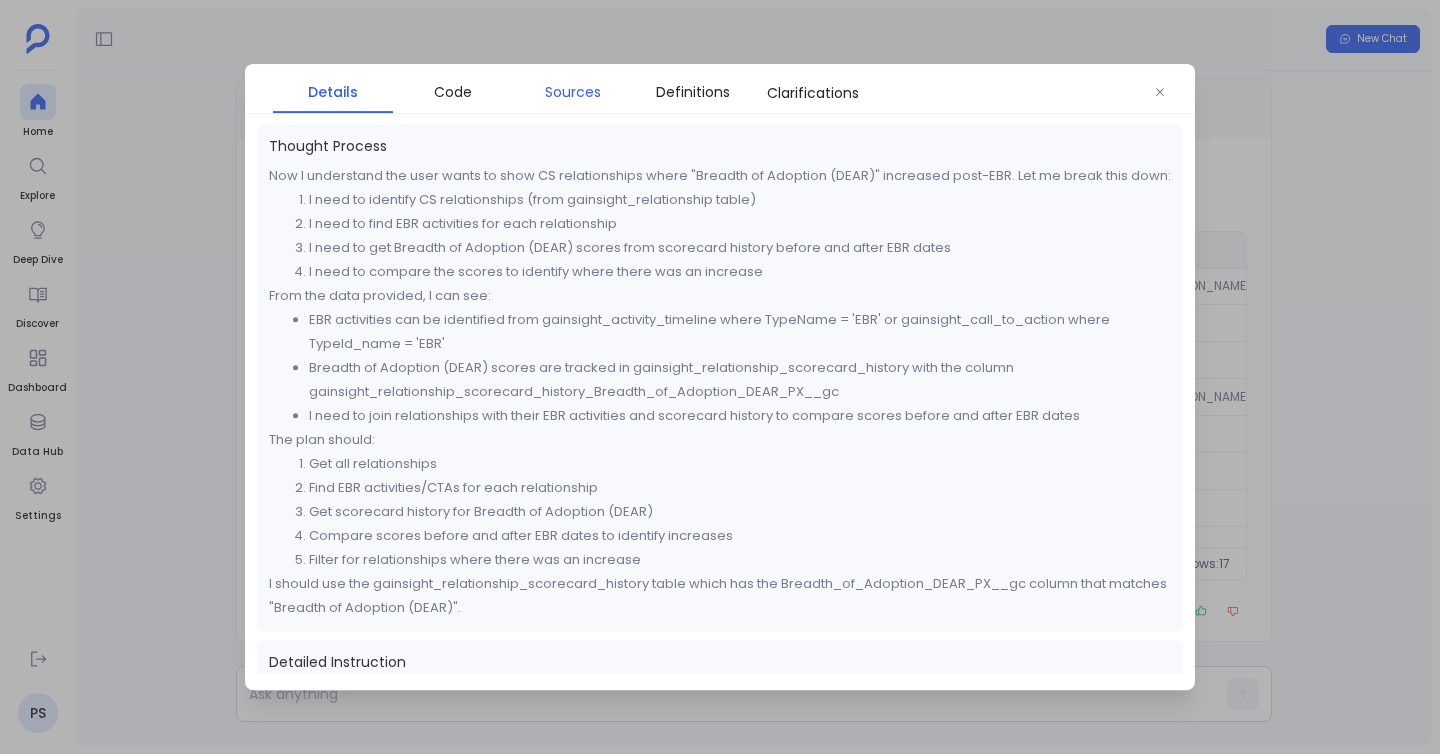 click on "Sources" at bounding box center [573, 92] 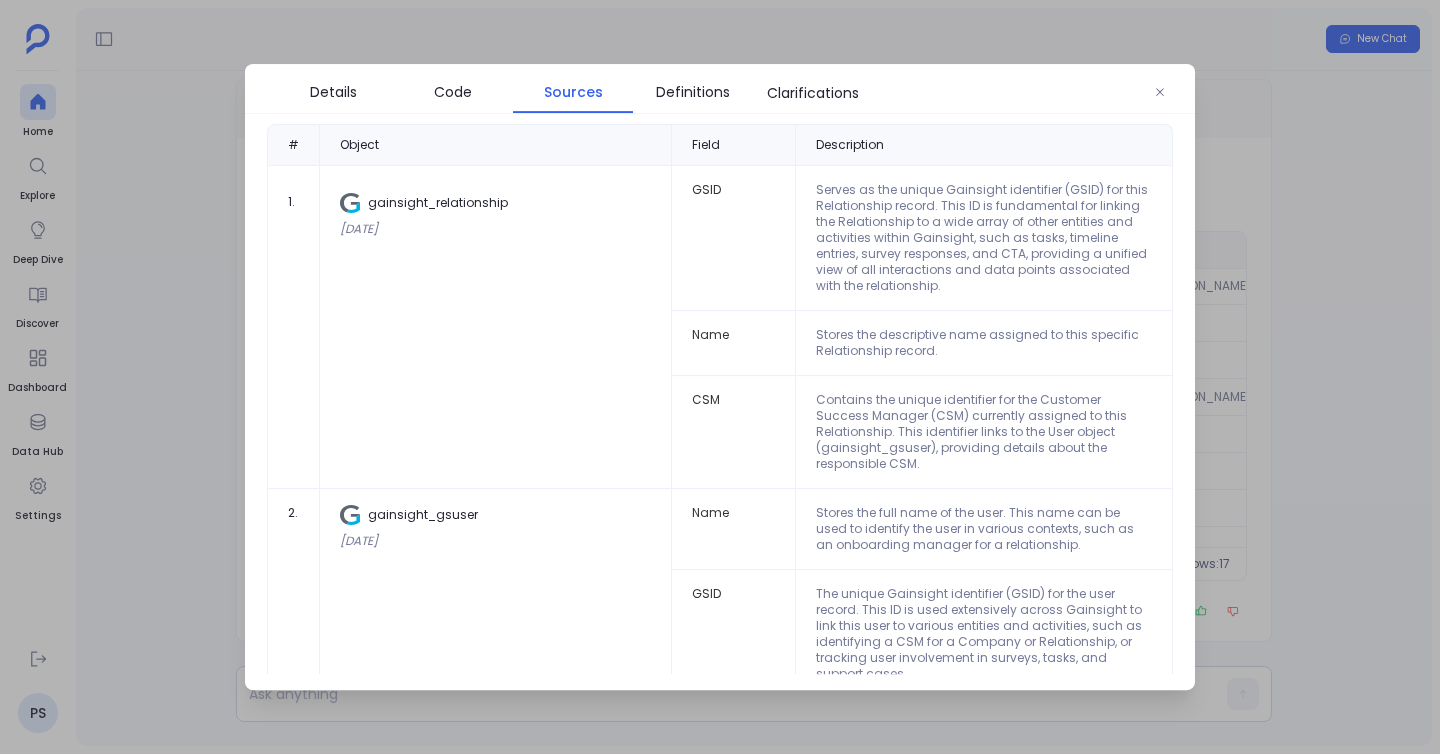 click at bounding box center (720, 377) 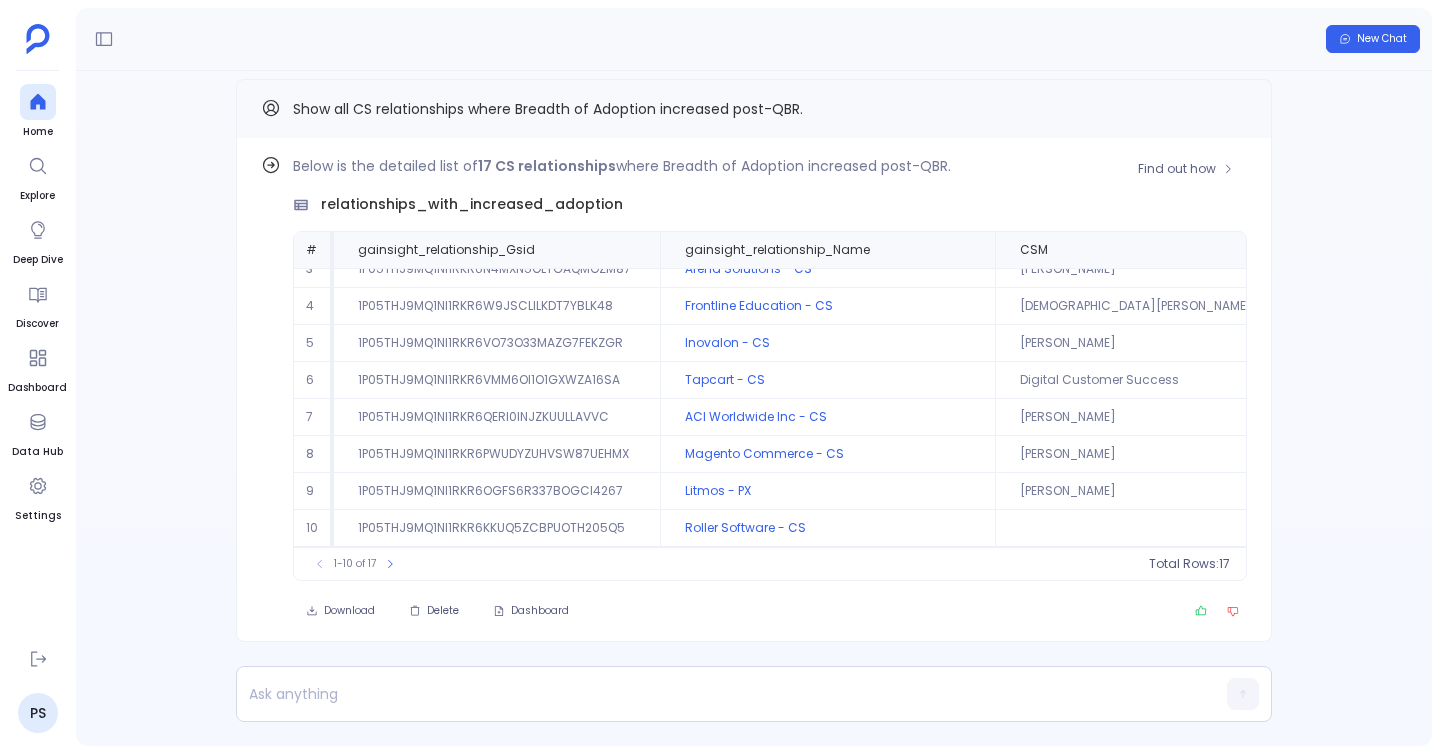 scroll, scrollTop: 0, scrollLeft: 0, axis: both 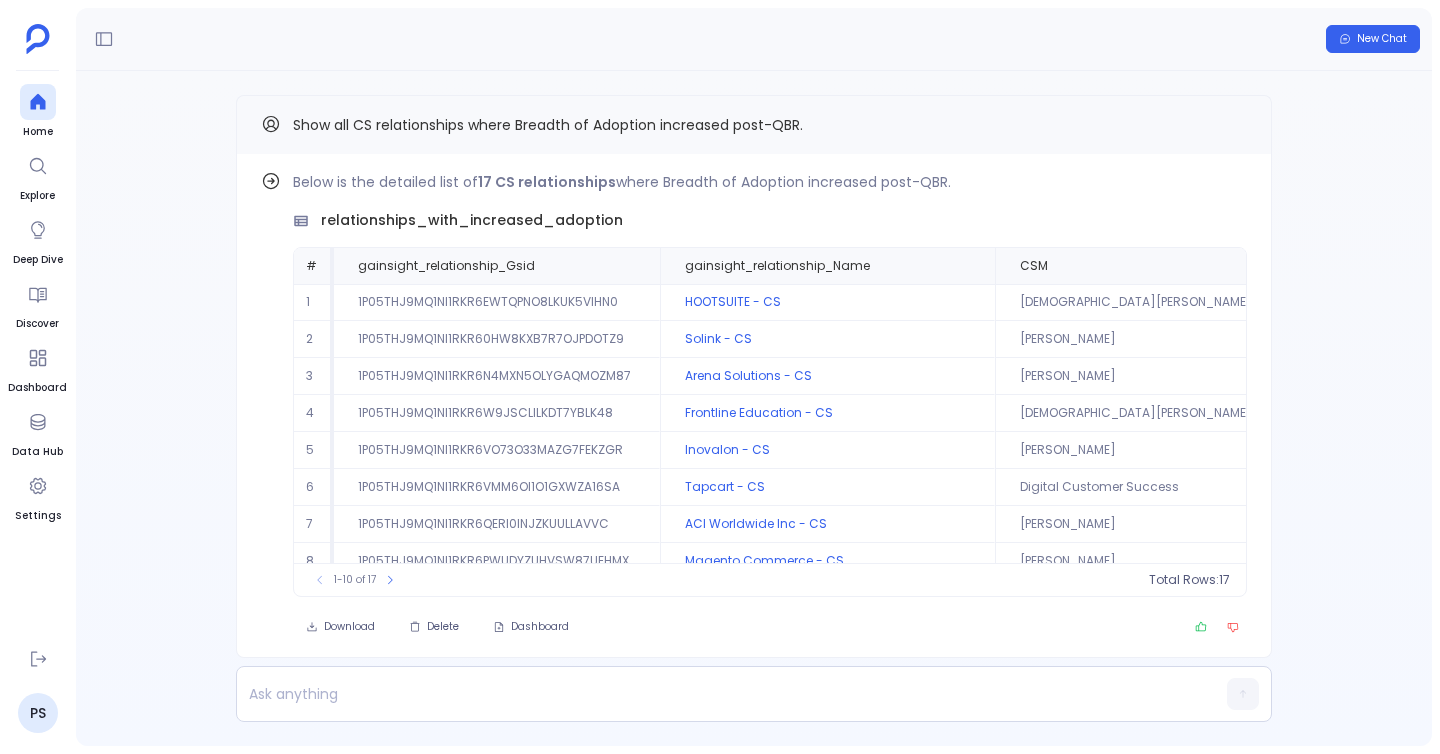 click on "Show all CS relationships where Breadth of Adoption increased post-QBR." at bounding box center [548, 125] 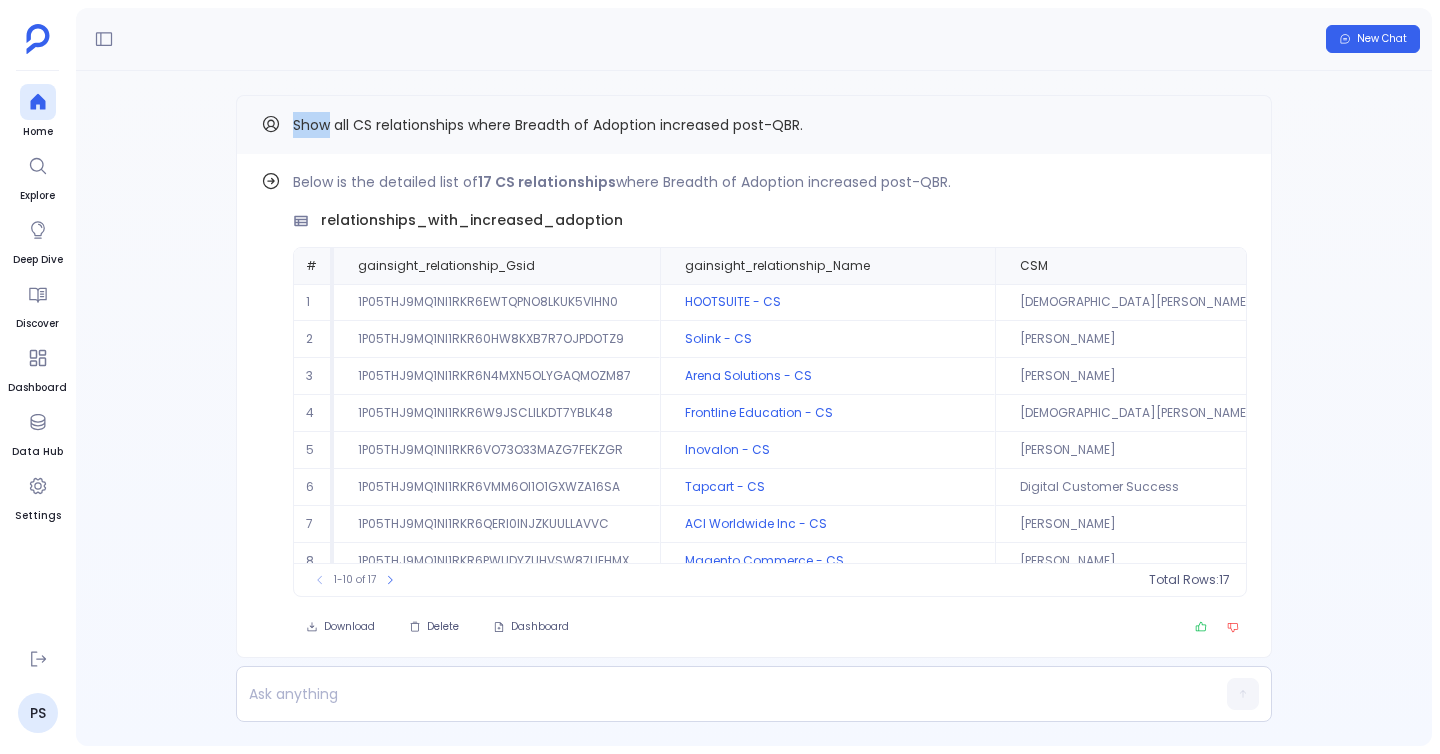 click on "Show all CS relationships where Breadth of Adoption increased post-QBR." at bounding box center [548, 125] 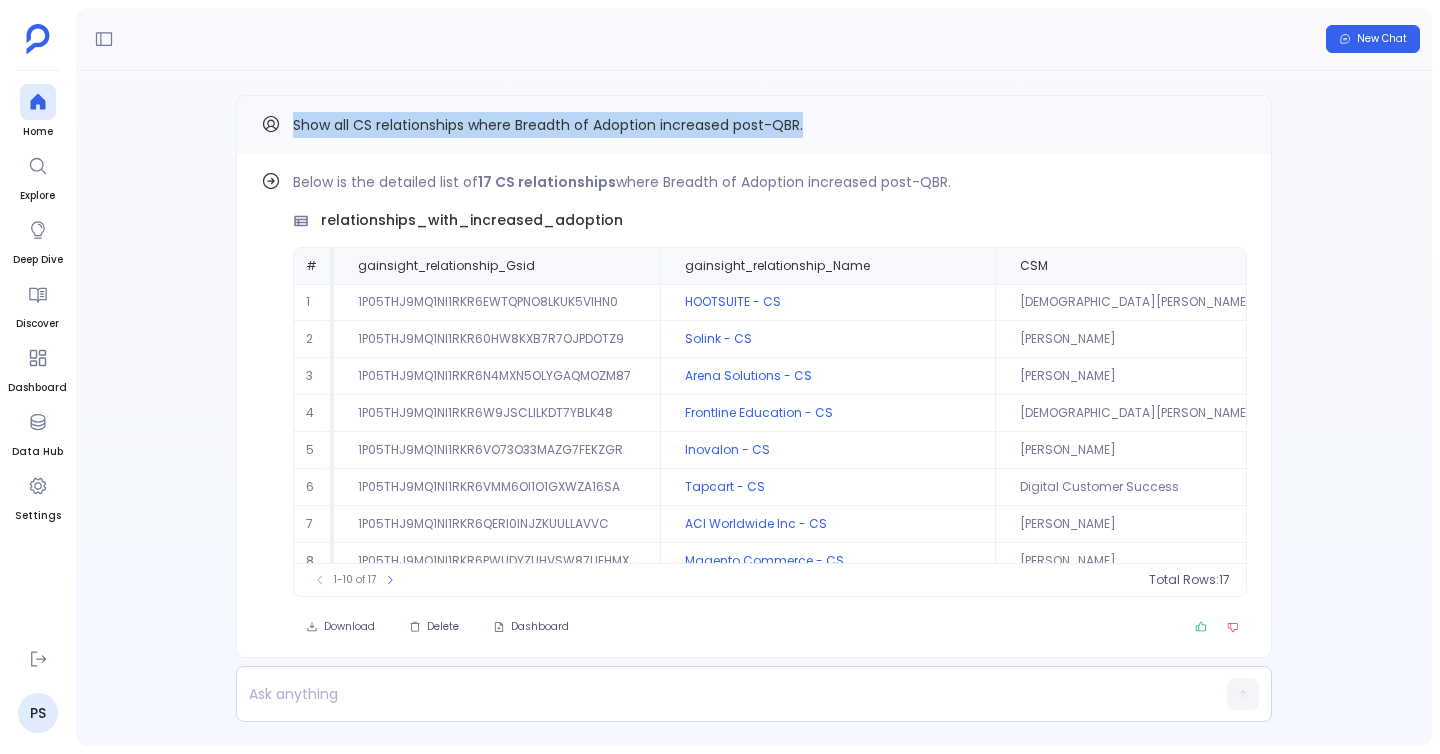 click on "Show all CS relationships where Breadth of Adoption increased post-QBR." at bounding box center (548, 125) 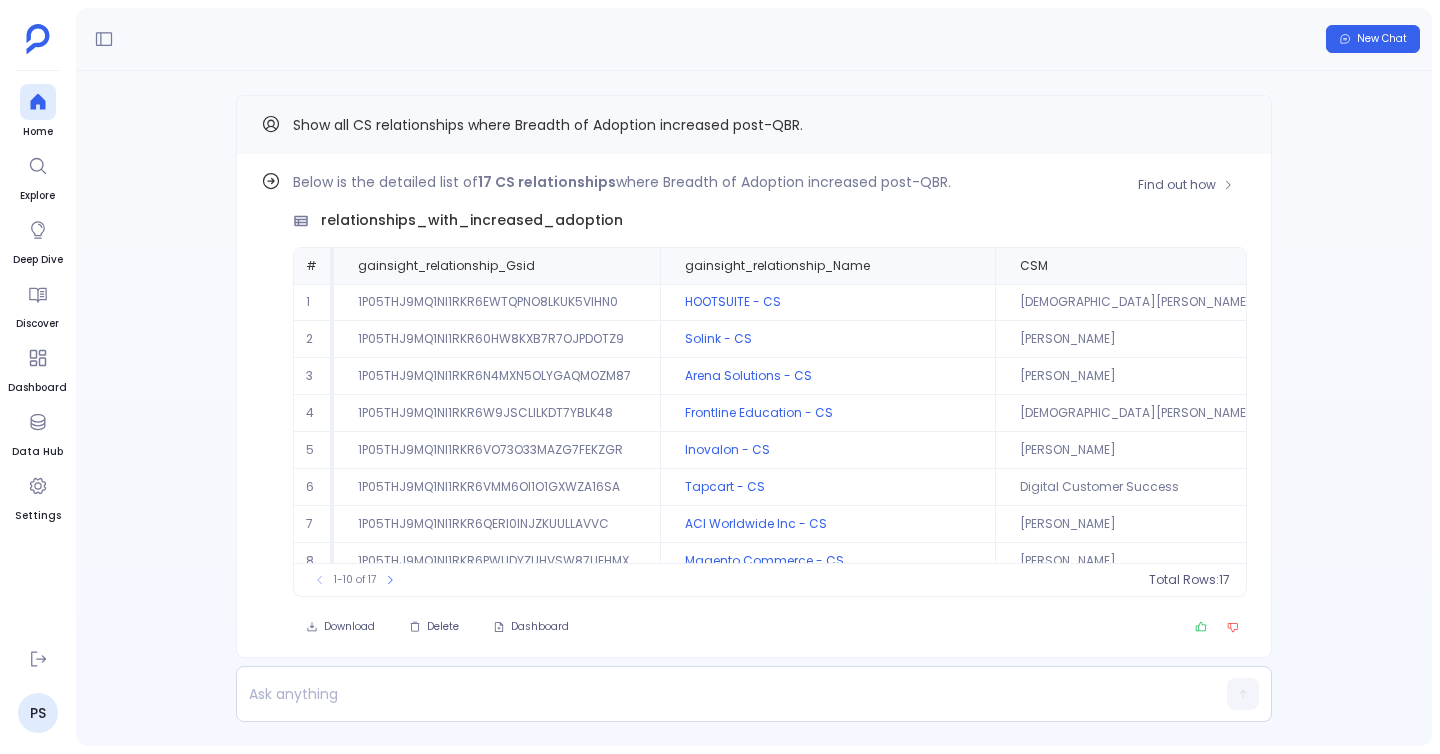 click on "17 CS relationships" at bounding box center (547, 182) 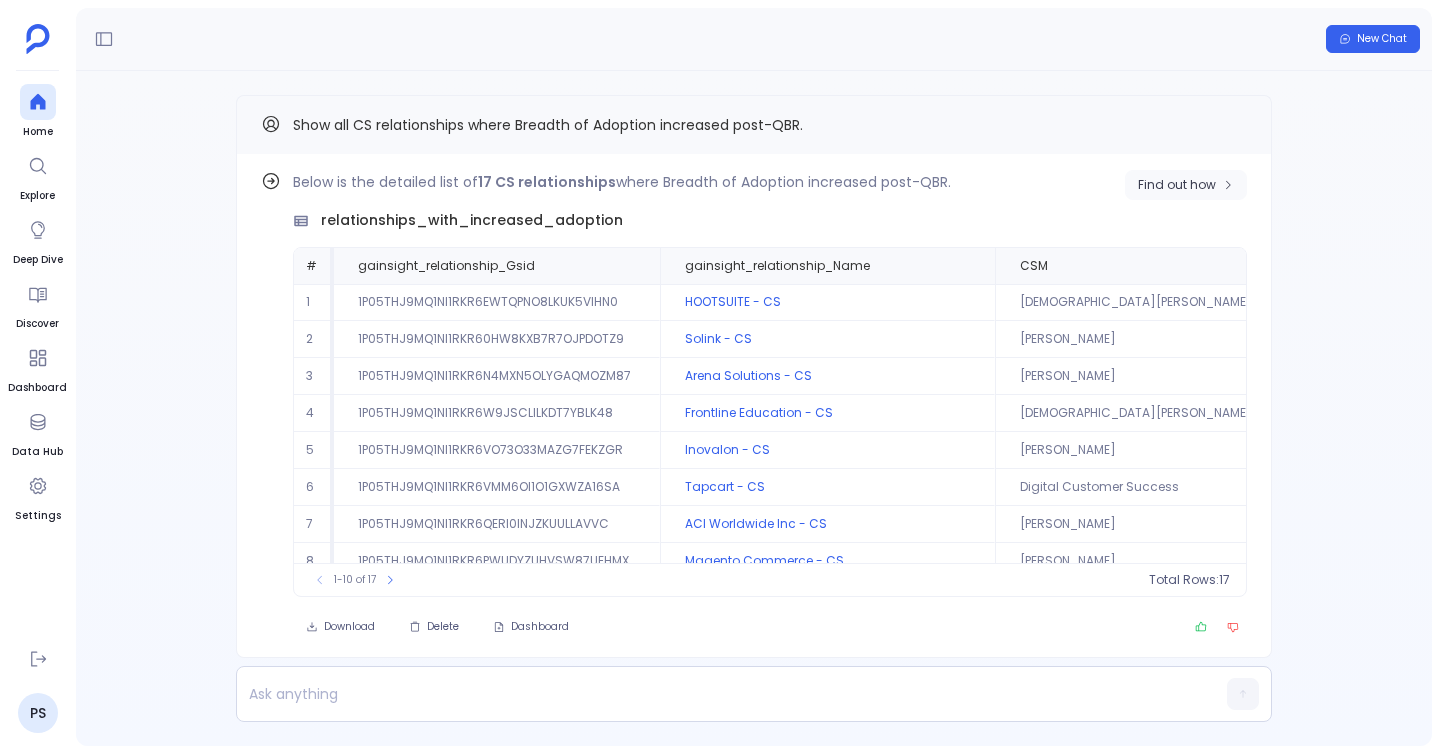click on "Find out how" at bounding box center [1177, 185] 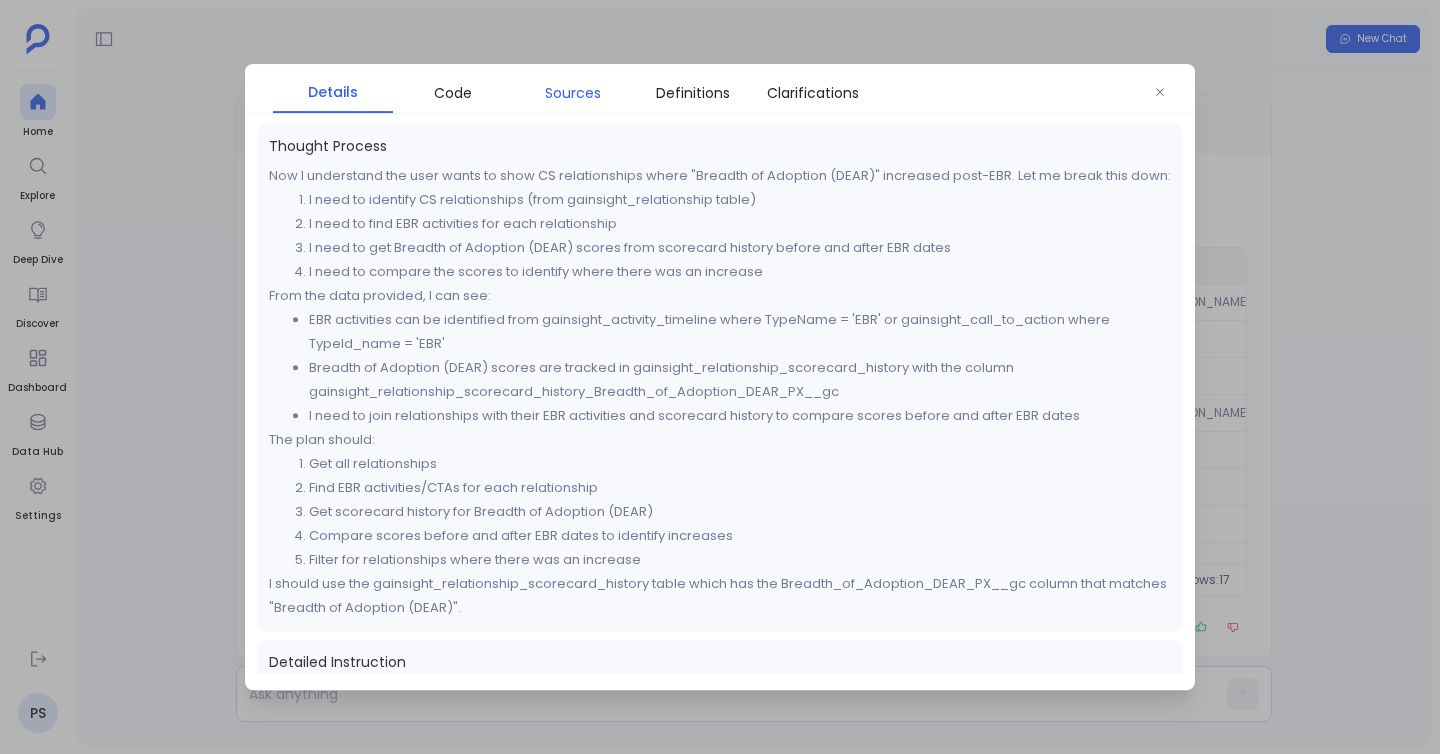 click on "Sources" at bounding box center (573, 93) 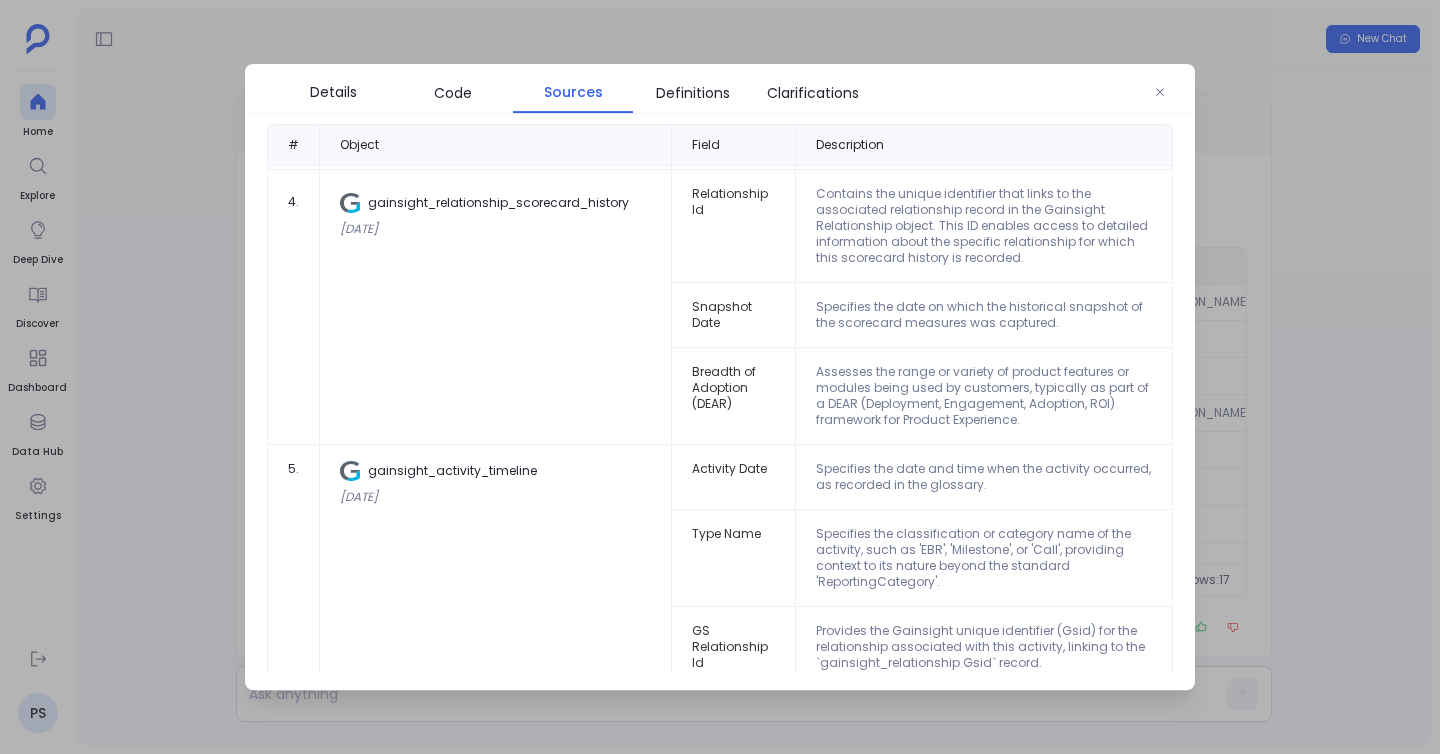 scroll, scrollTop: 896, scrollLeft: 0, axis: vertical 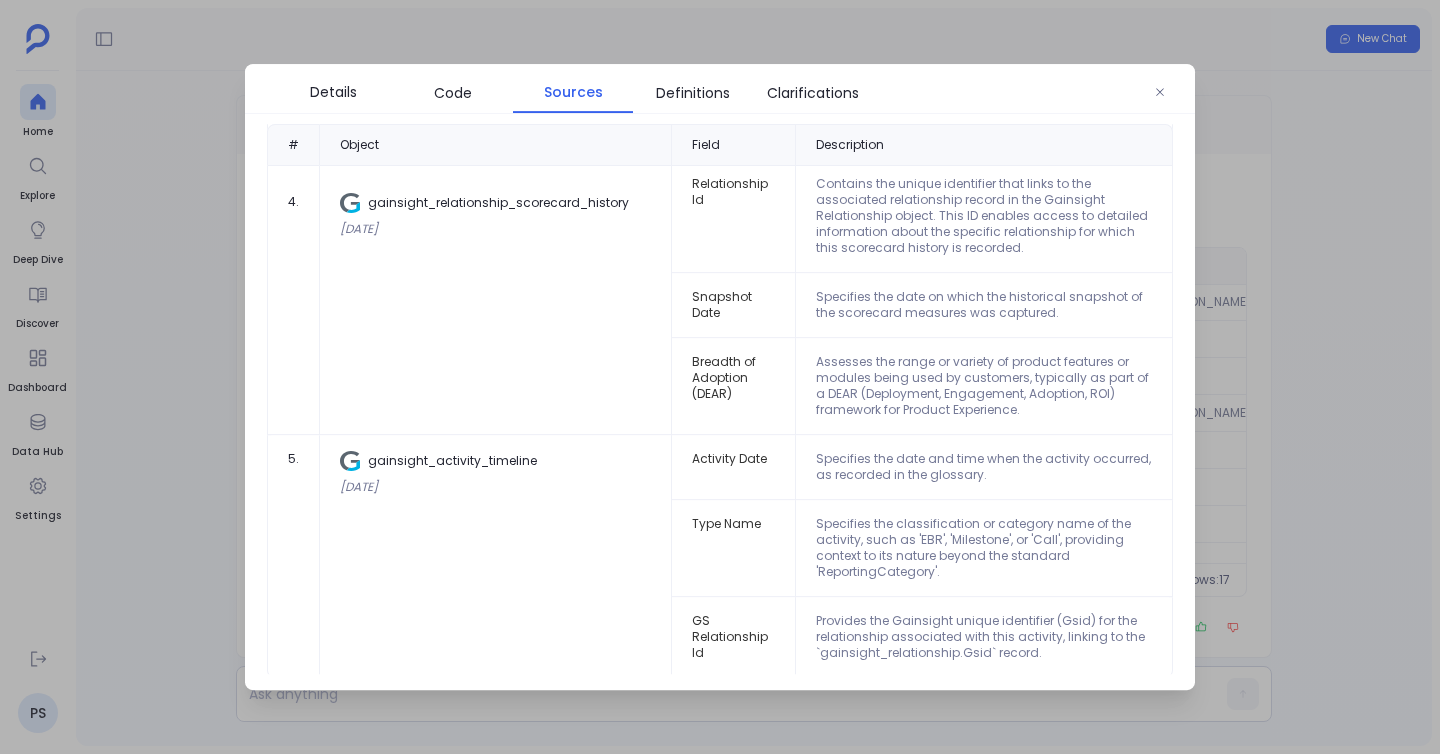 click at bounding box center (720, 377) 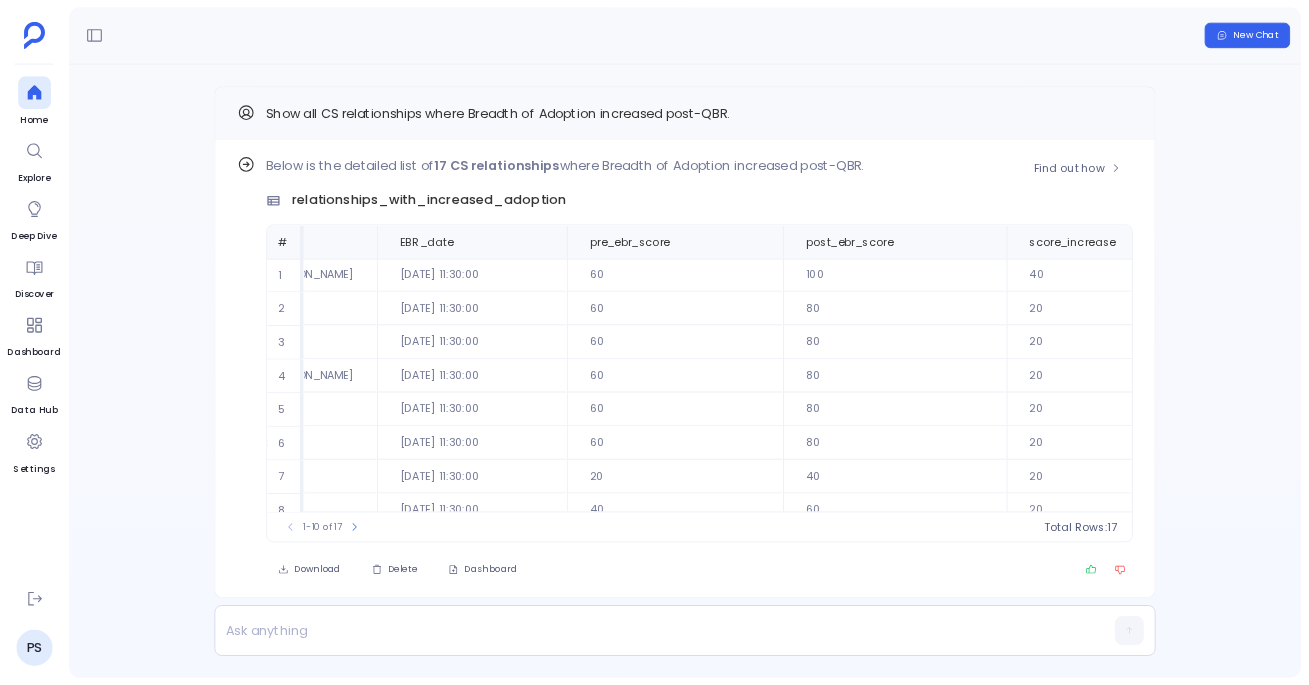 scroll, scrollTop: 0, scrollLeft: 891, axis: horizontal 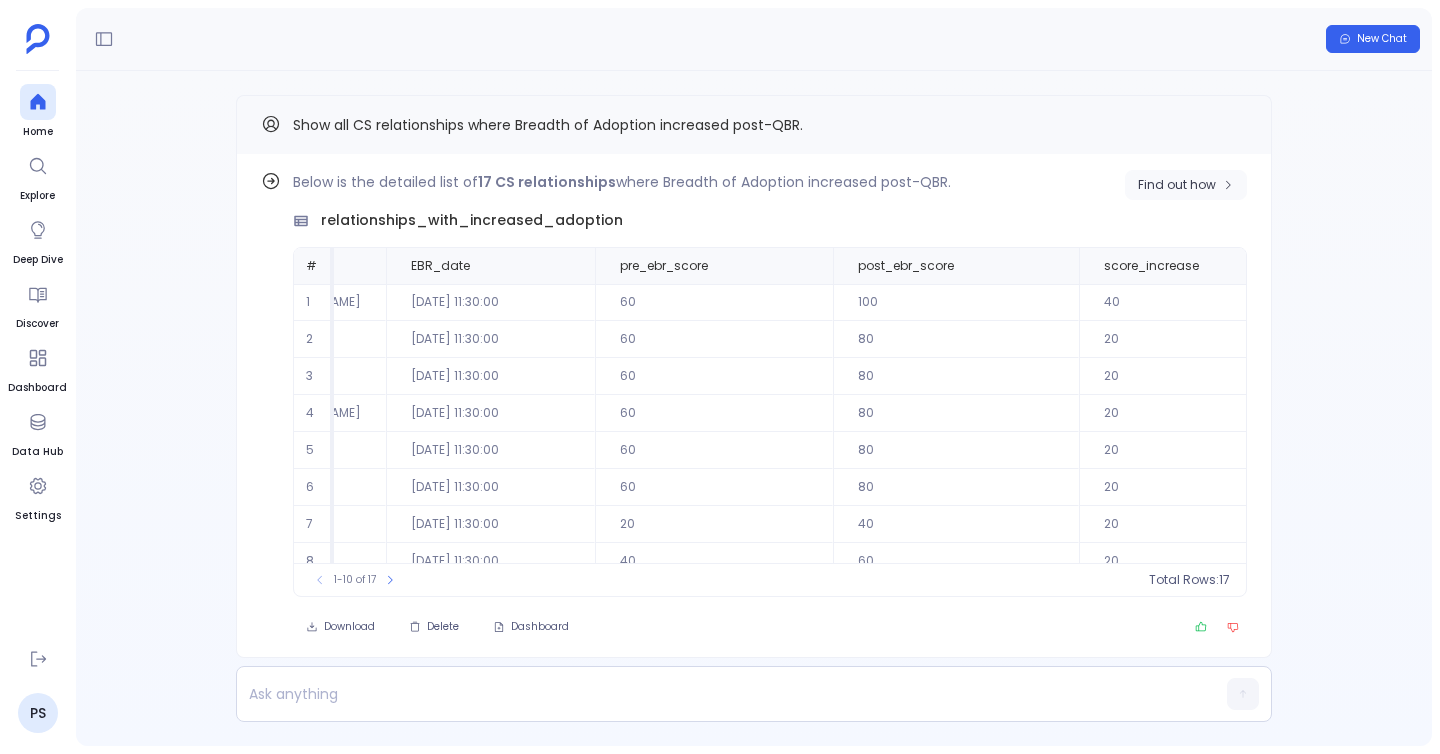 click on "Find out how" at bounding box center [1177, 185] 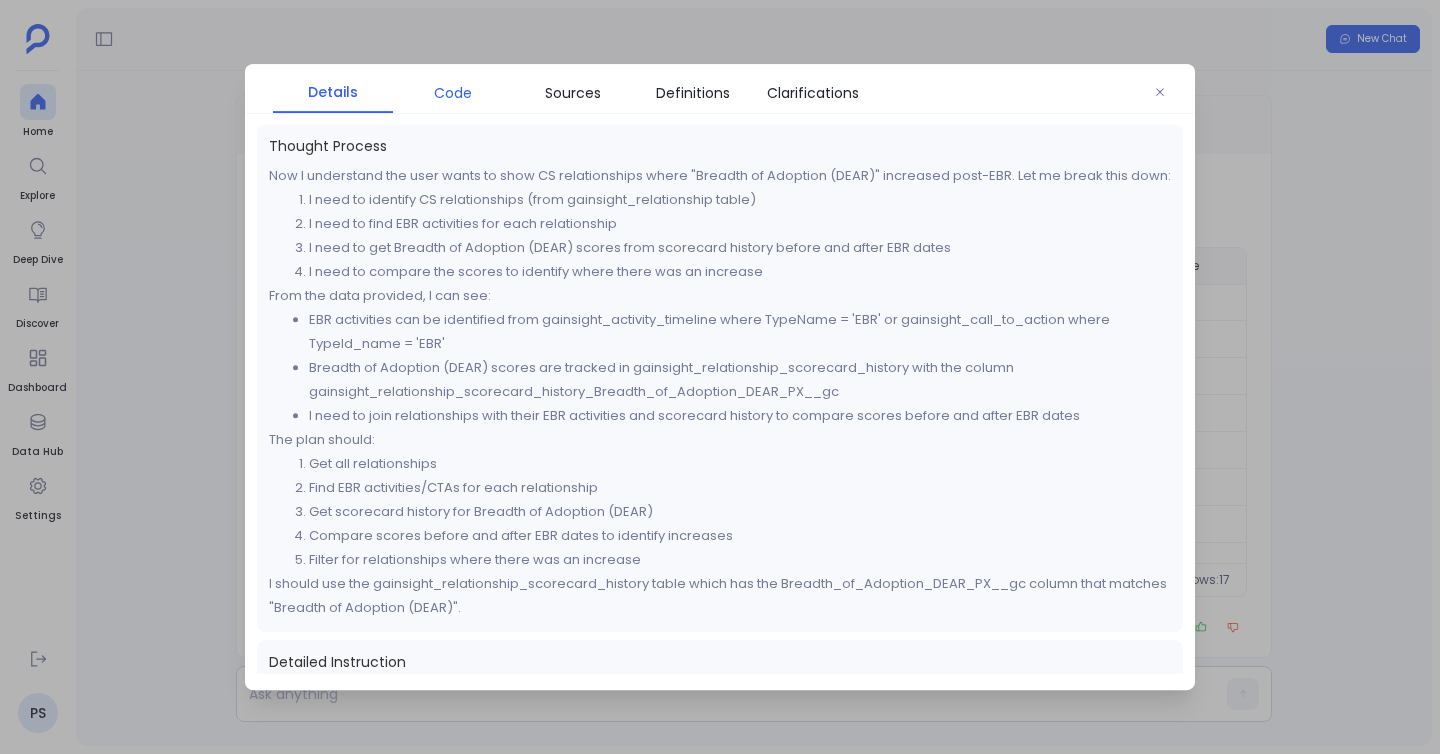 click on "Code" at bounding box center (453, 93) 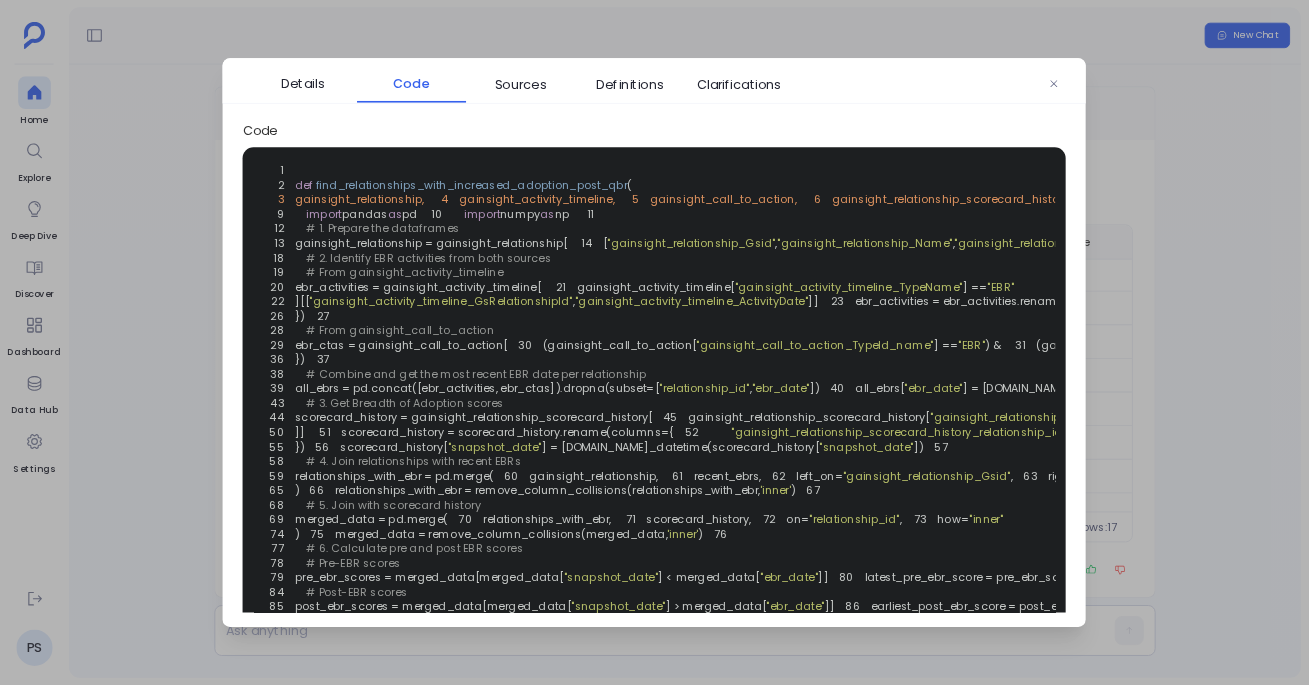 scroll, scrollTop: -15, scrollLeft: 0, axis: vertical 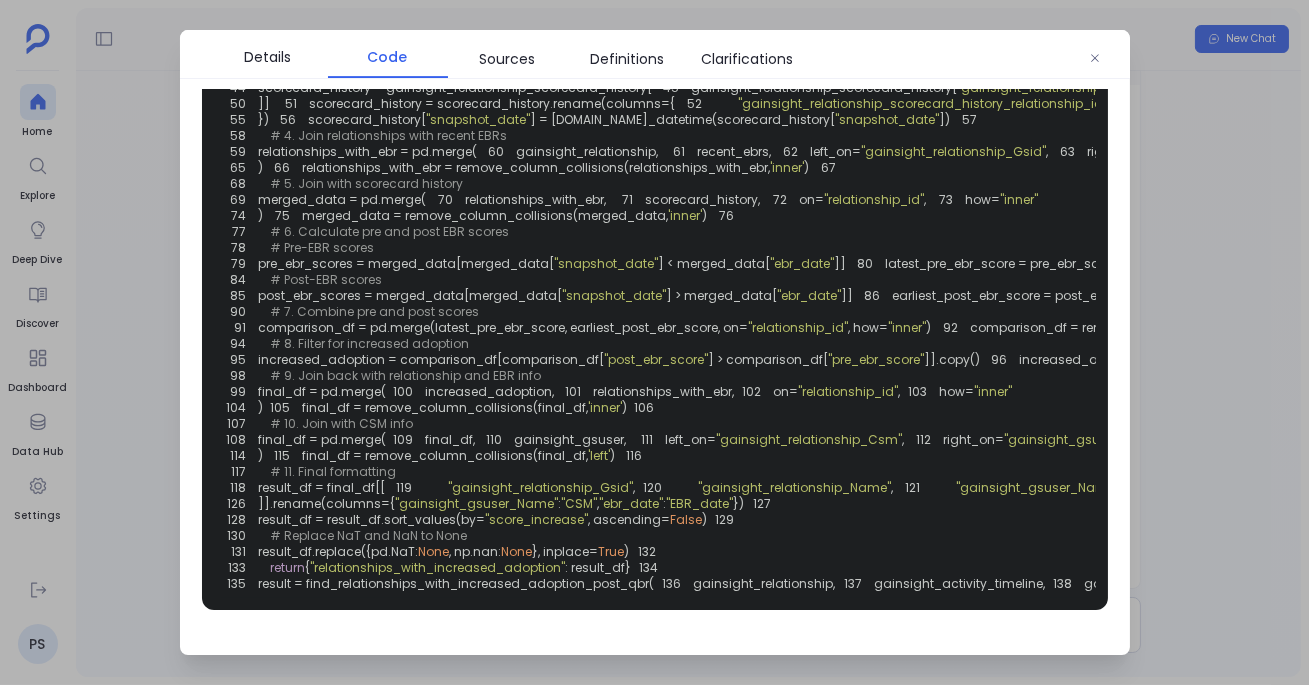 click on ""gainsight_activity_timeline_GsRelationshipId"" at bounding box center (1387, -41) 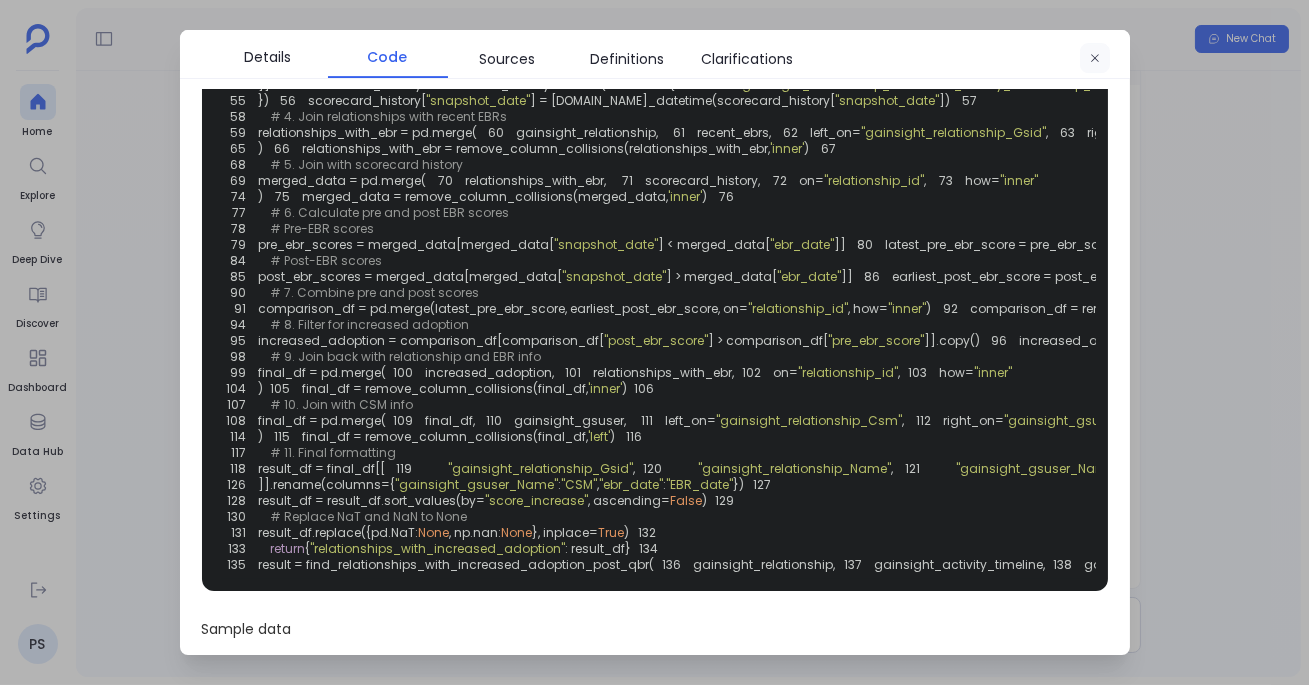 click 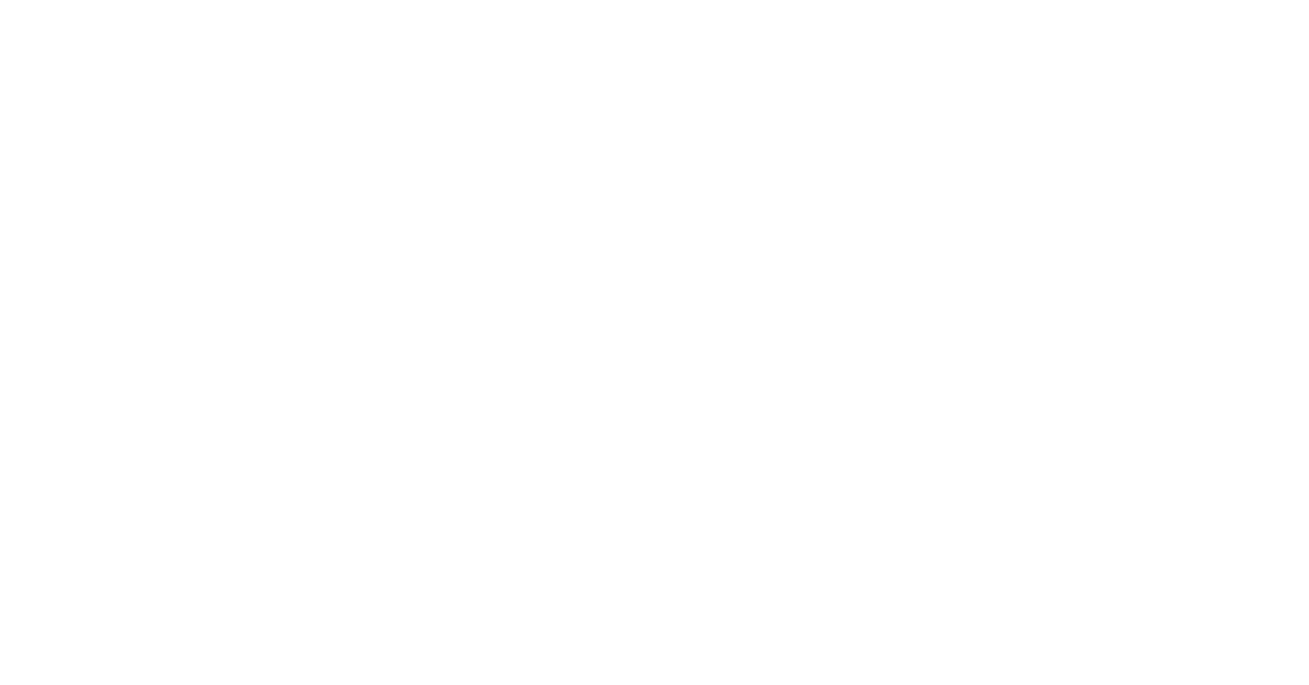 scroll, scrollTop: 0, scrollLeft: 0, axis: both 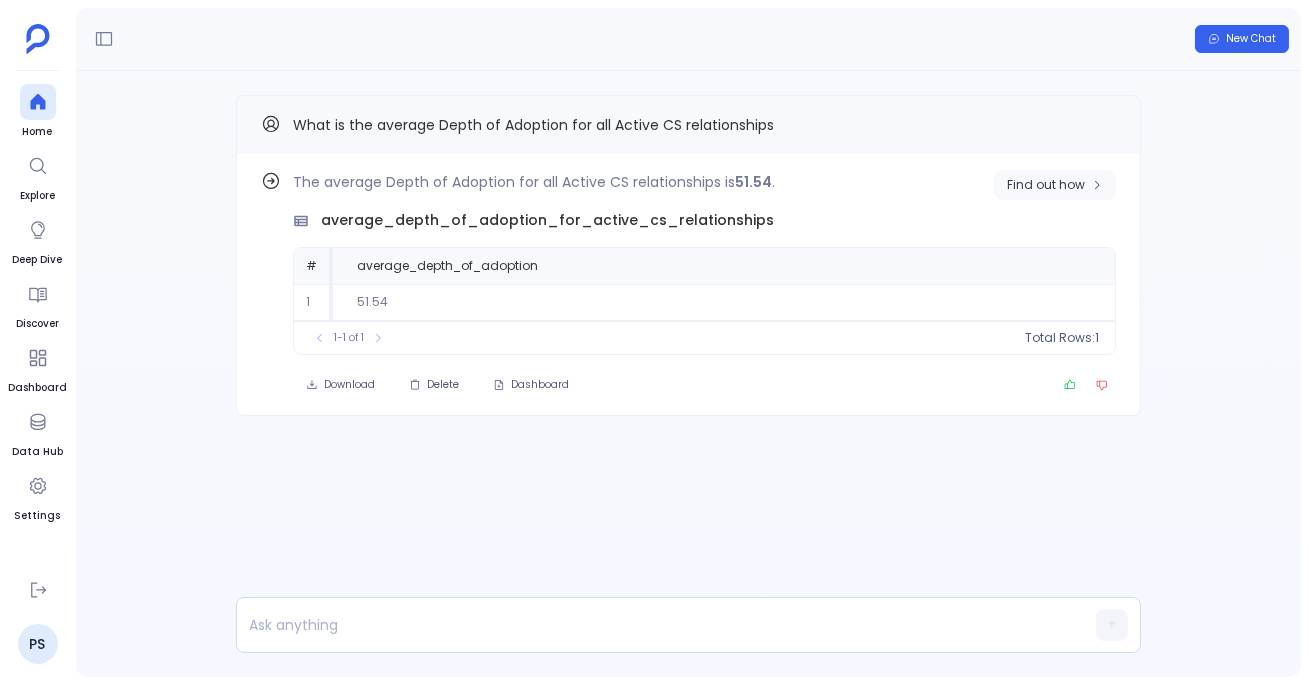 click on "Find out how" at bounding box center (1046, 185) 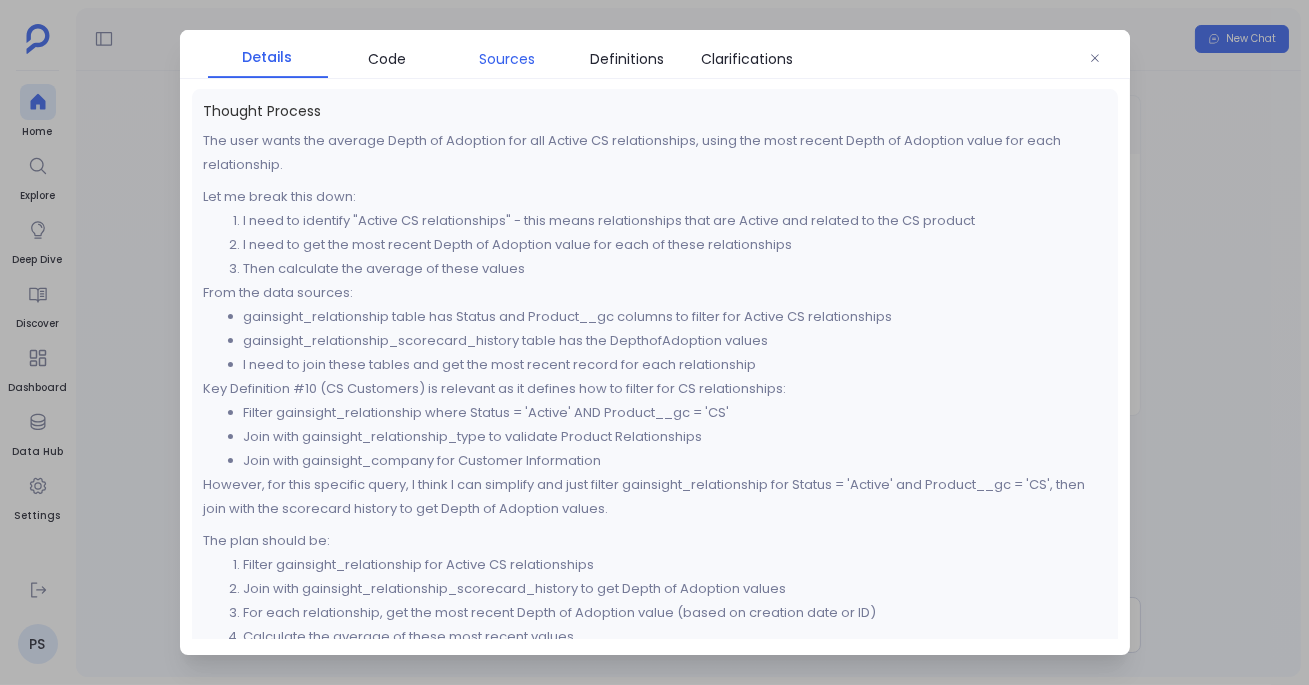 click on "Sources" at bounding box center (508, 59) 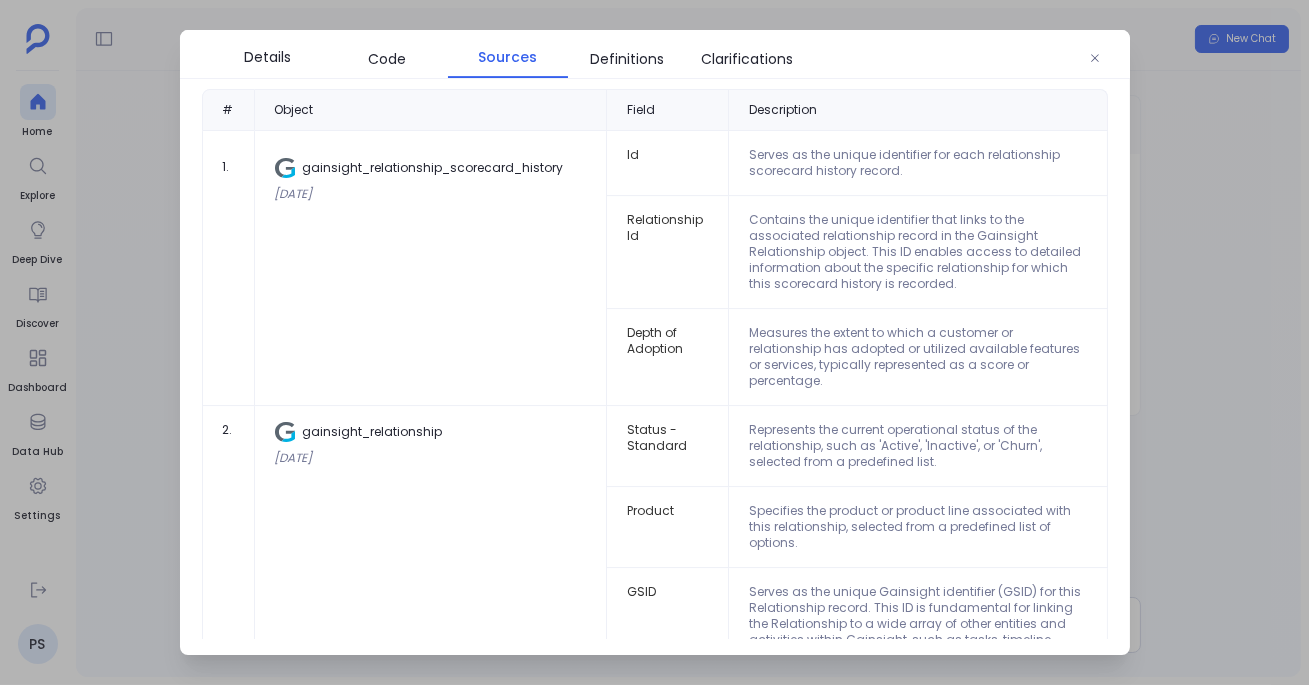 scroll, scrollTop: 53, scrollLeft: 0, axis: vertical 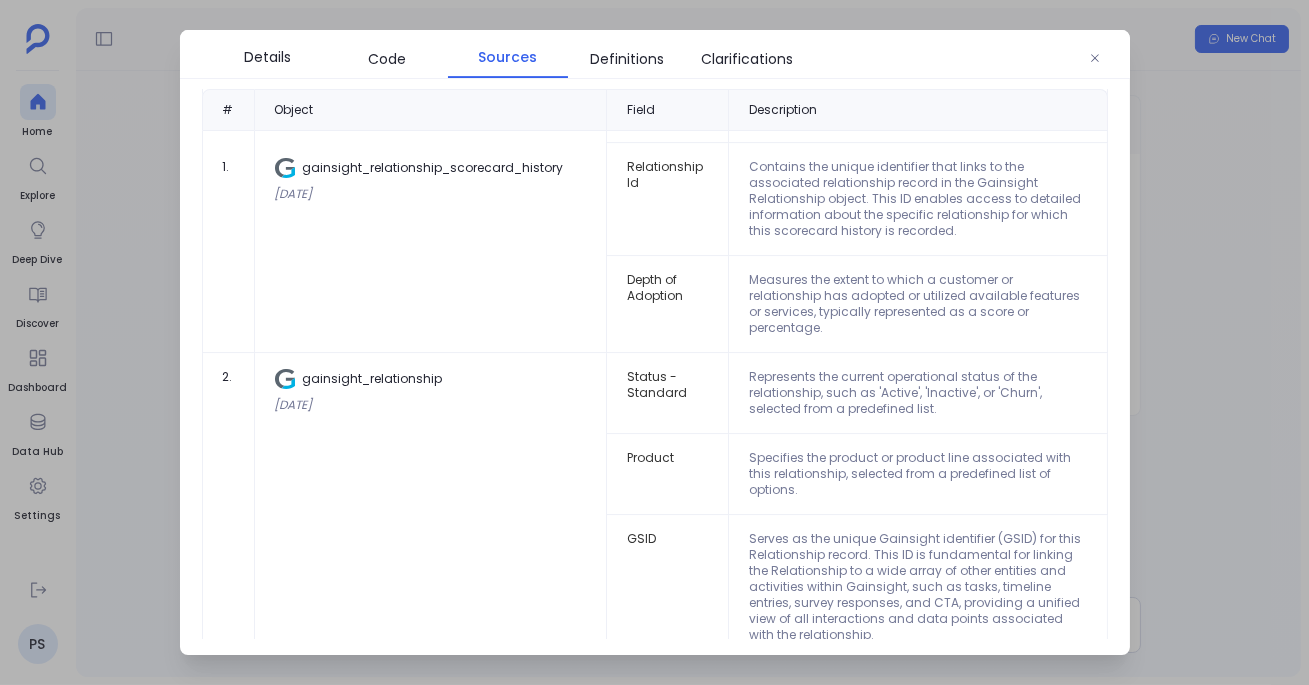 click at bounding box center (654, 342) 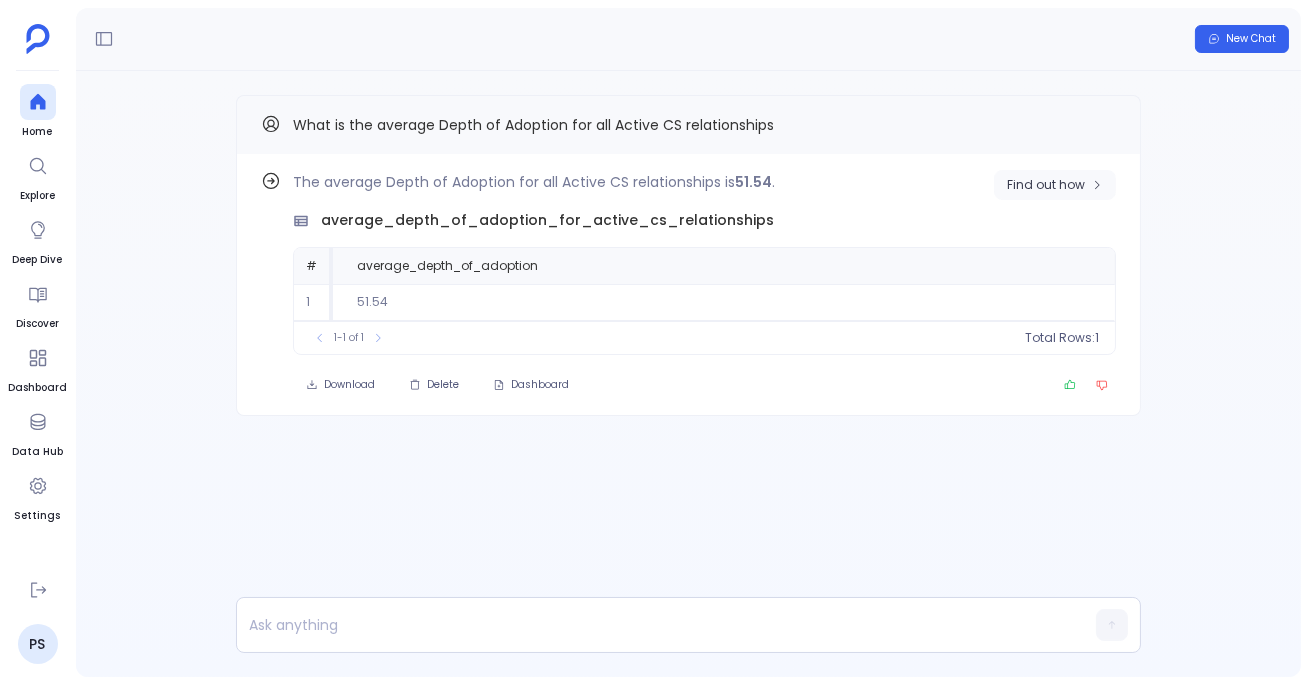 click on "Find out how" at bounding box center [1046, 185] 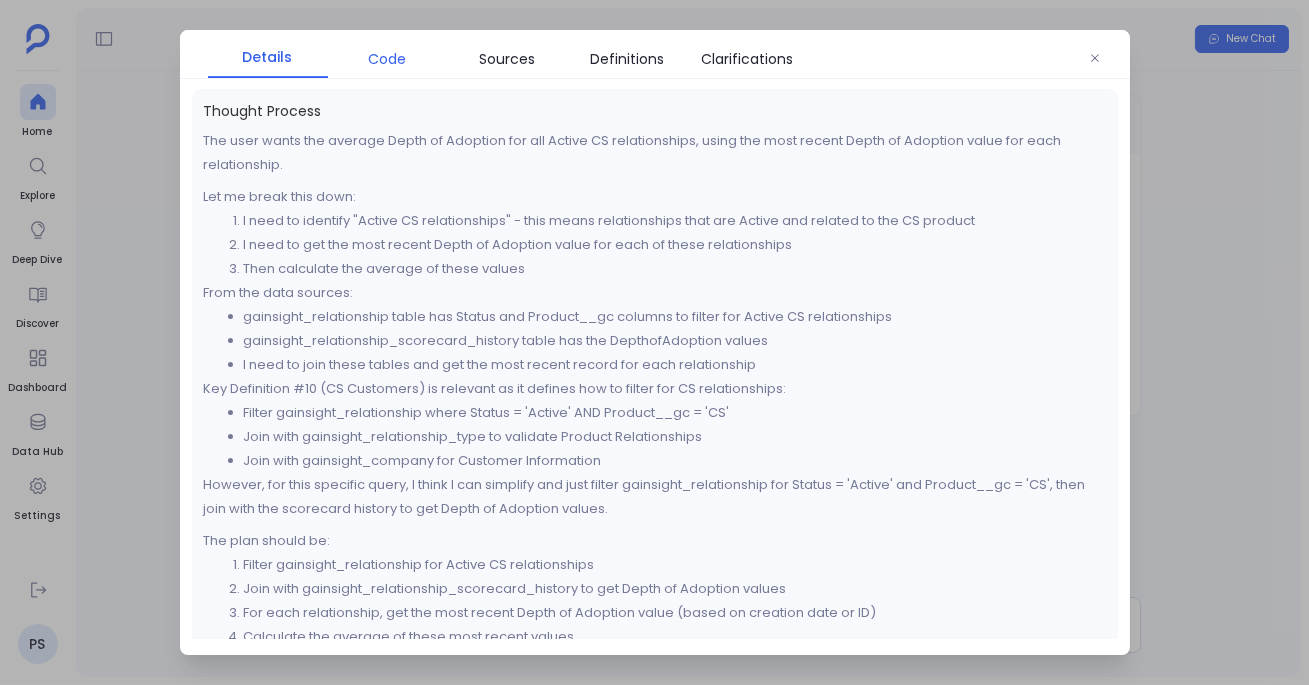 click on "Code" at bounding box center (388, 59) 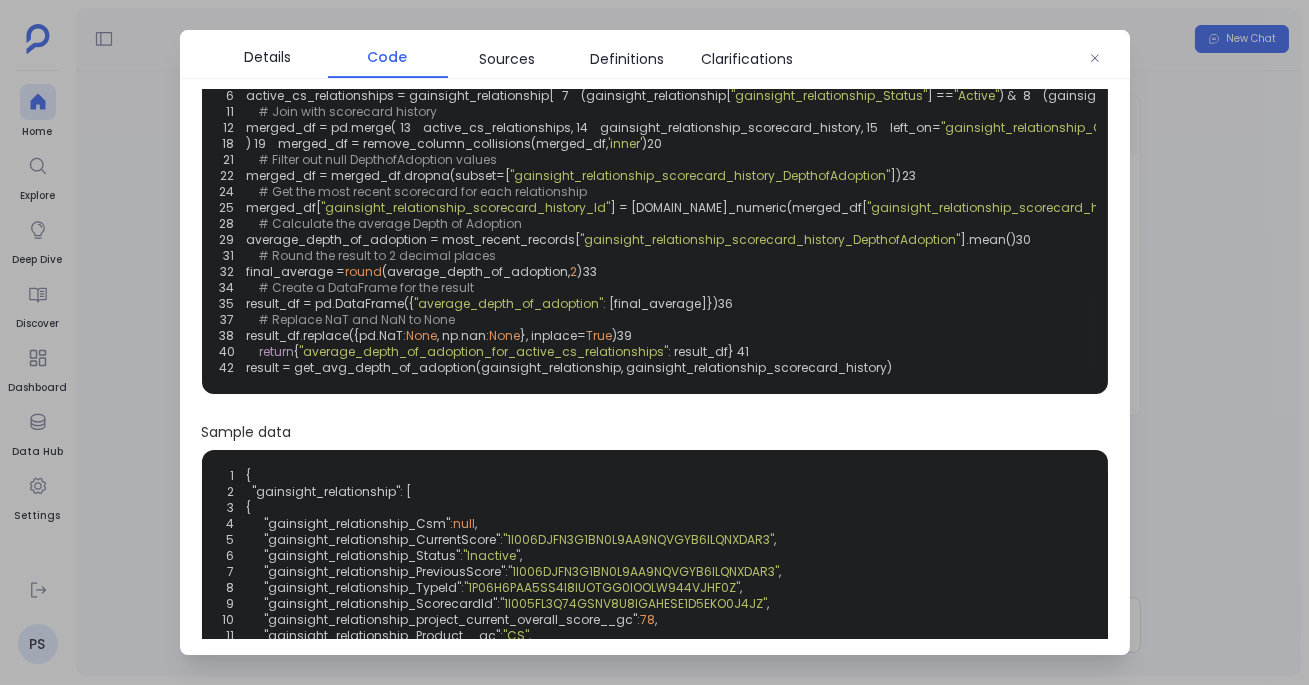 scroll, scrollTop: 120, scrollLeft: 0, axis: vertical 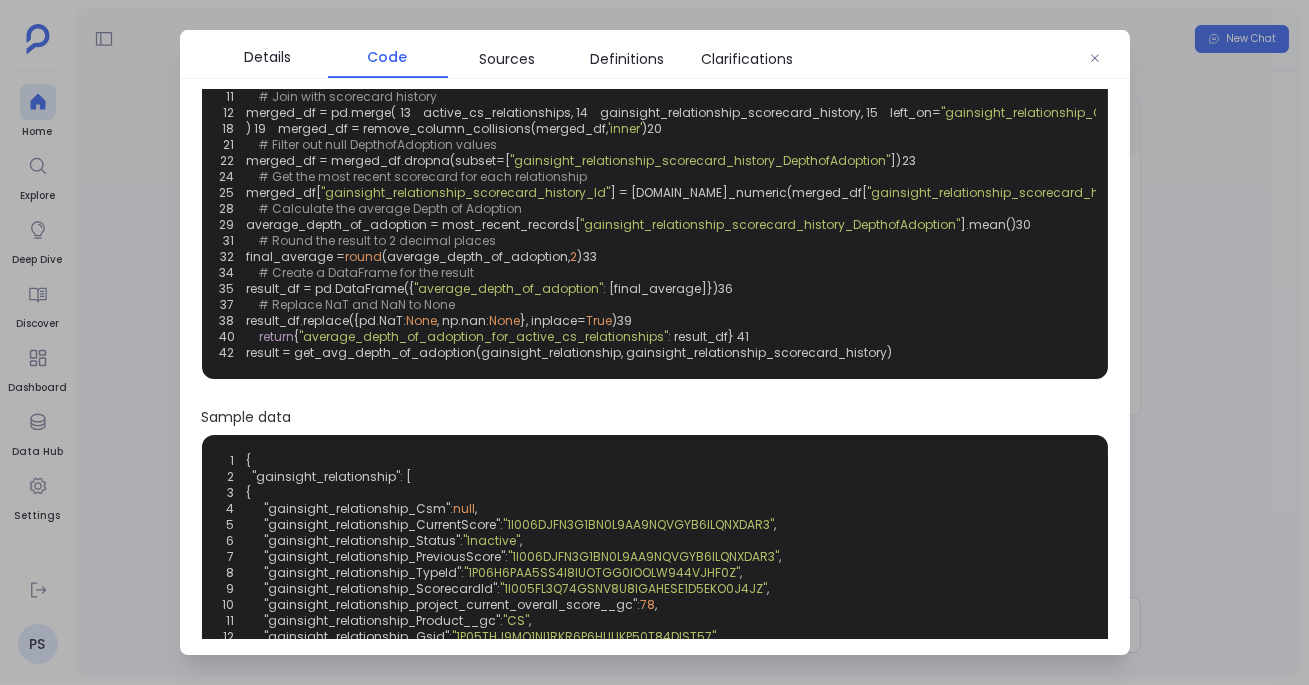 click on ""gainsight_relationship_scorecard_history_DepthofAdoption"" at bounding box center (701, 160) 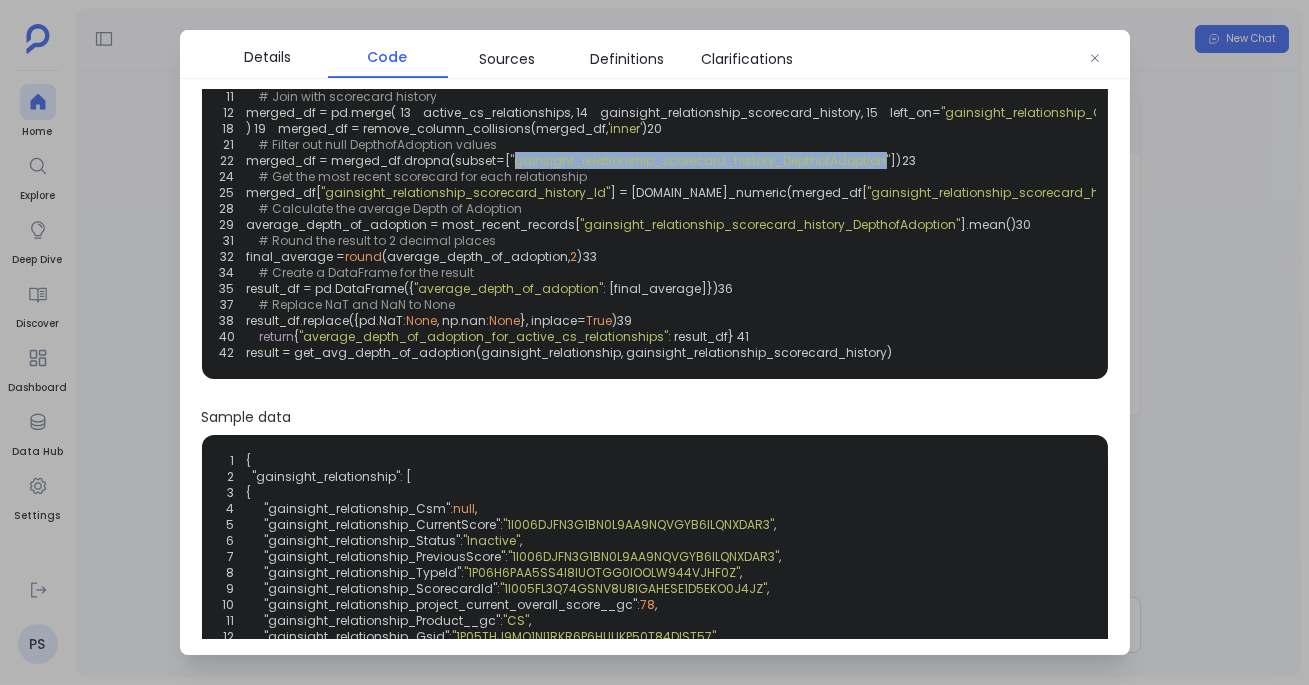 click on ""gainsight_relationship_scorecard_history_DepthofAdoption"" at bounding box center [701, 160] 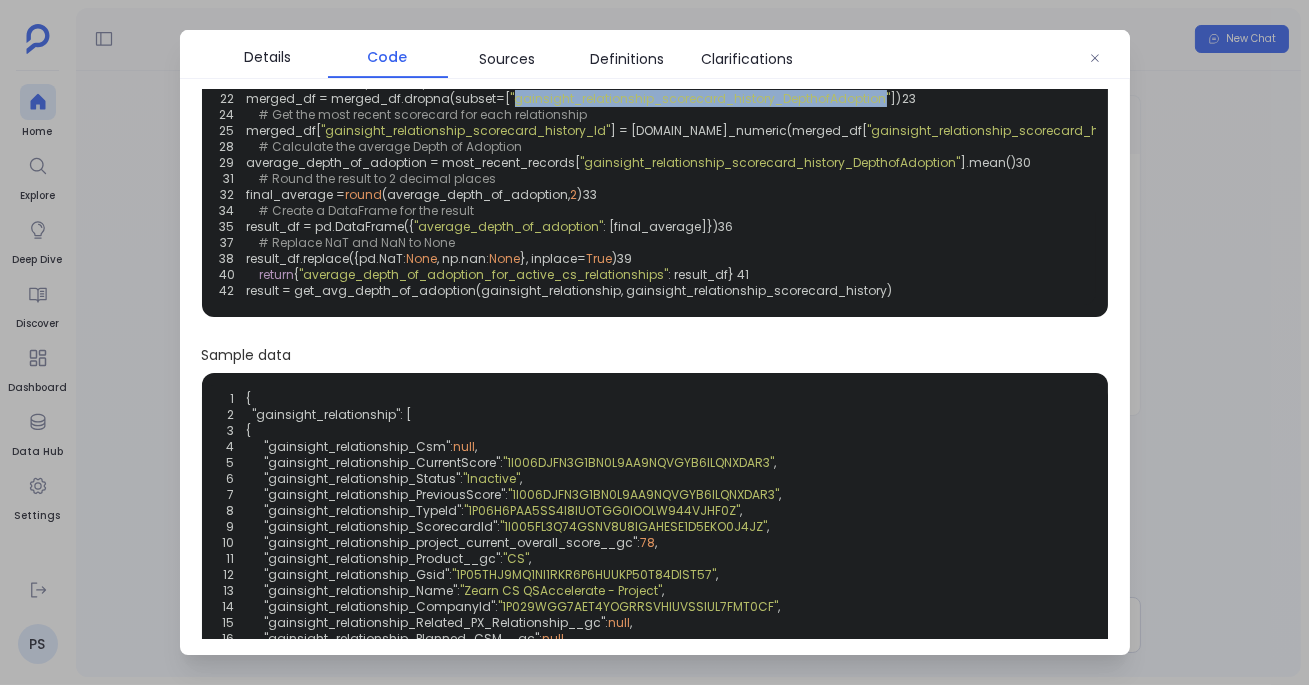 scroll, scrollTop: 187, scrollLeft: 0, axis: vertical 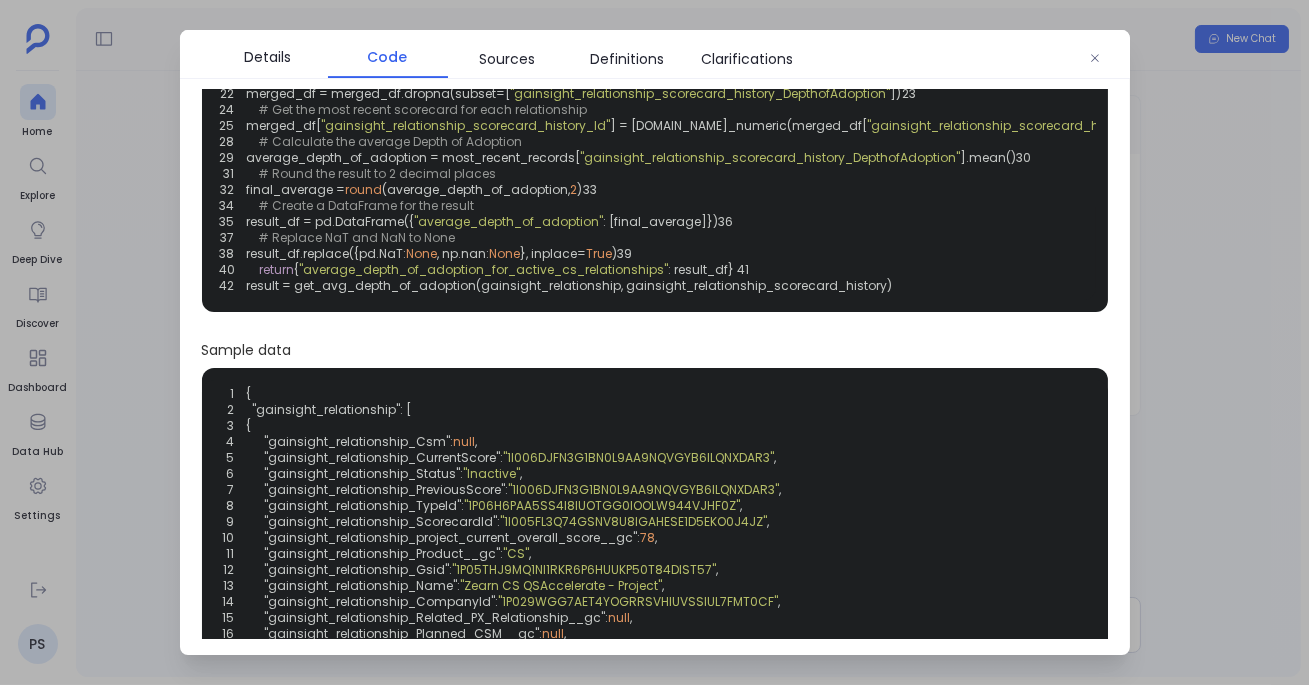 click on ""gainsight_relationship_scorecard_history_Id"" at bounding box center (466, 125) 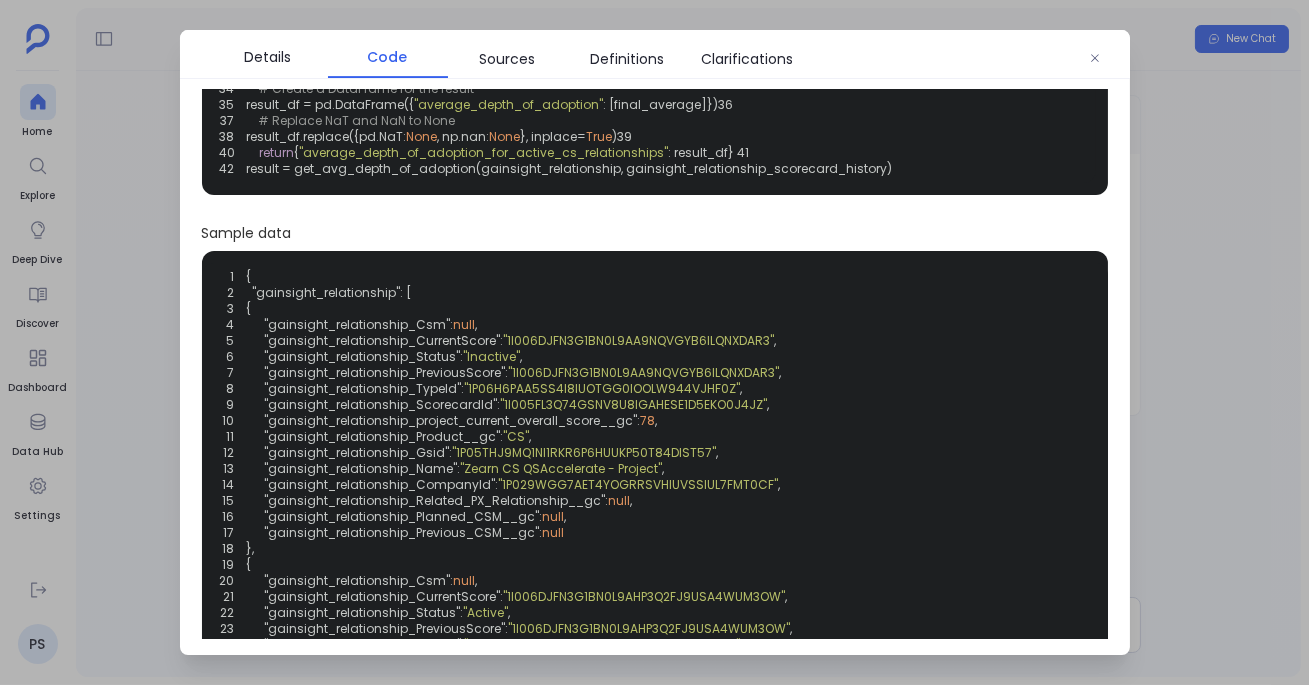 scroll, scrollTop: 310, scrollLeft: 0, axis: vertical 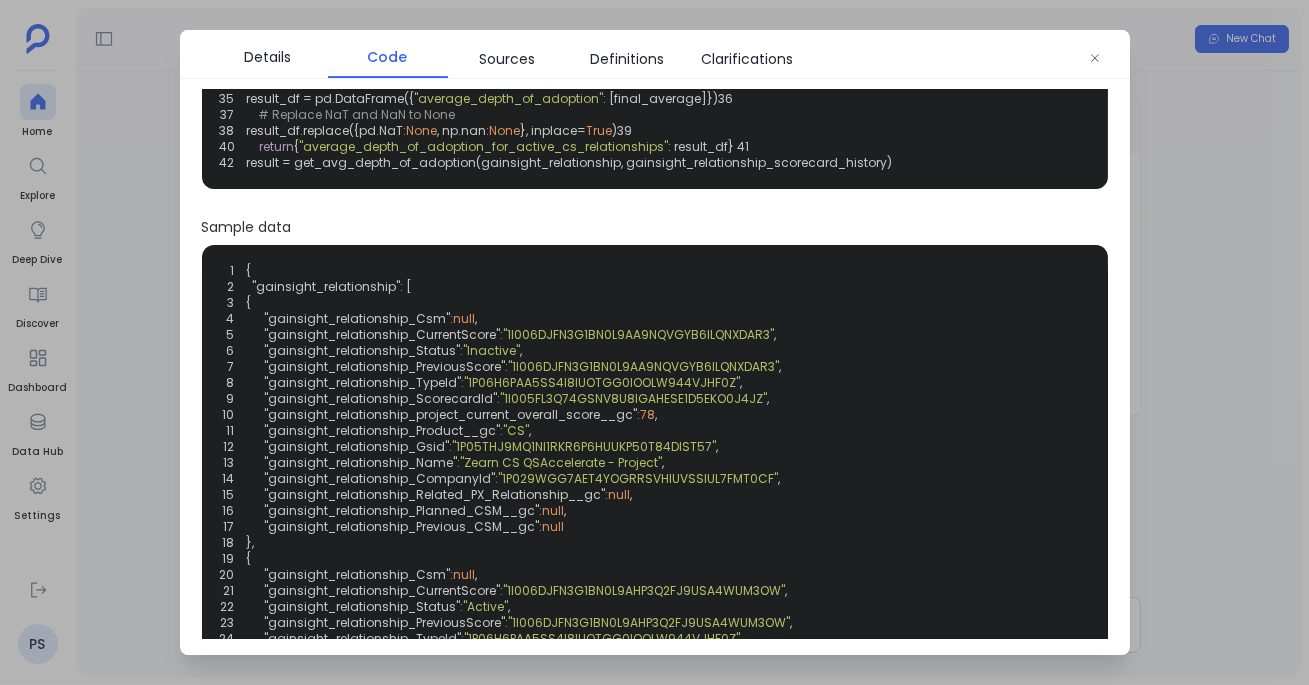 click on ""gainsight_relationship_scorecard_history_DepthofAdoption"" at bounding box center (771, 34) 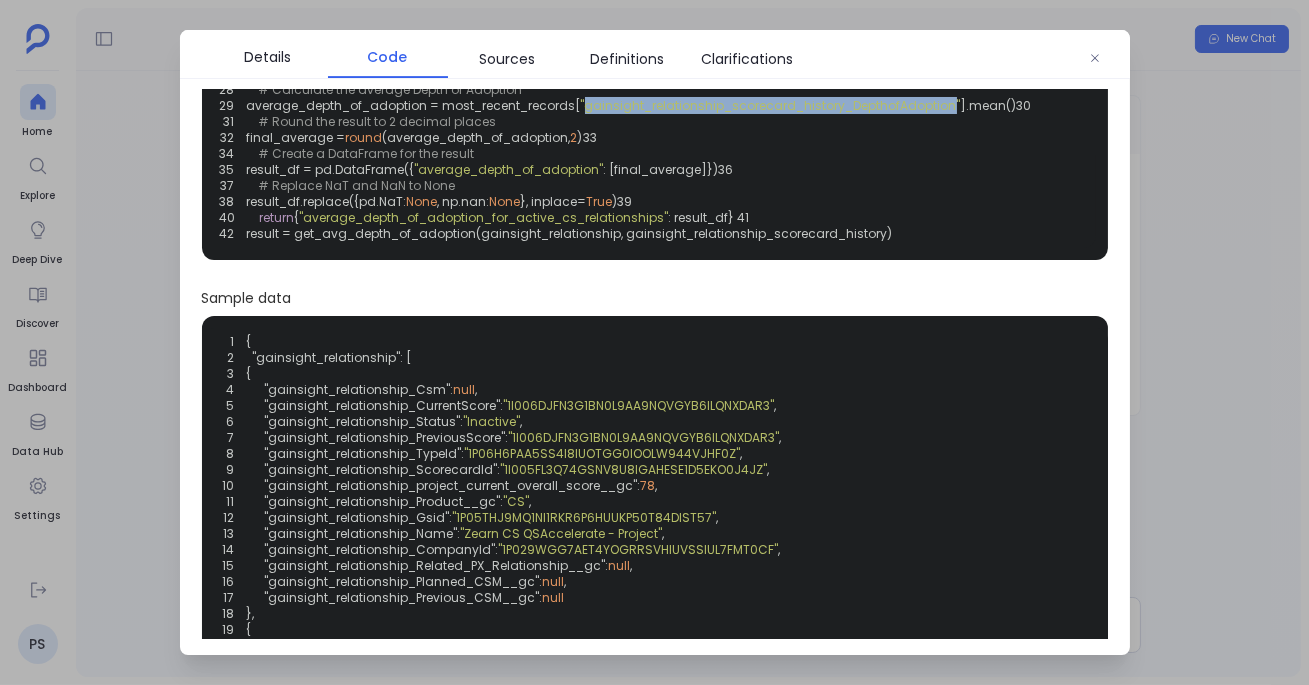 scroll, scrollTop: 226, scrollLeft: 0, axis: vertical 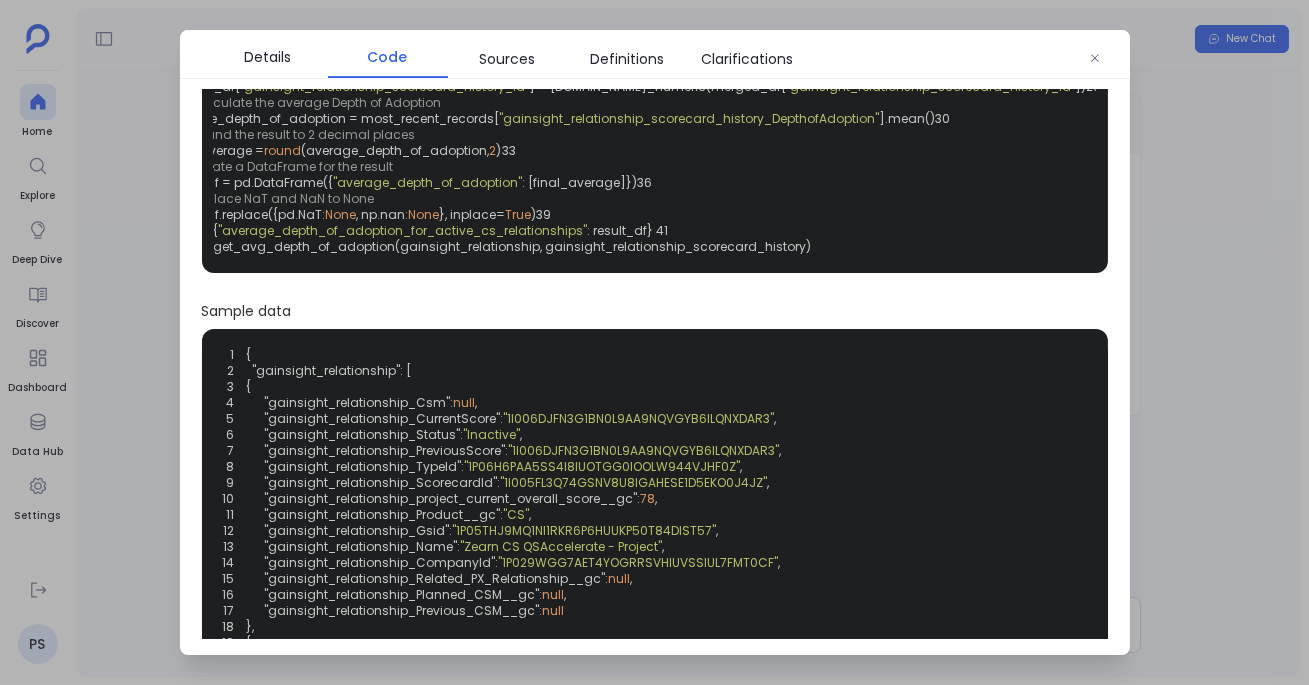click on "1 def   get_avg_depth_of_adoption ( gainsight_relationship, gainsight_relationship_scorecard_history ):
2      import  pandas  as  pd
3      import  numpy  as  np
4
5      # Filter for active CS relationships
6     active_cs_relationships = gainsight_relationship[
7         (gainsight_relationship[ "gainsight_relationship_Status" ] ==  "Active" ) &
8         (gainsight_relationship[ "gainsight_relationship_Product__gc" ] ==  "CS" )
9     ]
10
11      # Join with scorecard history
12     merged_df = pd.merge(
13         active_cs_relationships,
14         gainsight_relationship_scorecard_history,
15         left_on= "gainsight_relationship_Gsid" ,
16         right_on= "gainsight_relationship_scorecard_history_relationship_id__gc" ,
17         how= "inner"
18     )
19     merged_df = remove_column_collisions(merged_df,  'inner' )
20
21      # Filter out null DepthofAdoption values
22     merged_df = merged_df.dropna(subset=[ "gainsight_relationship_scorecard_history_DepthofAdoption"" at bounding box center (655, 87) 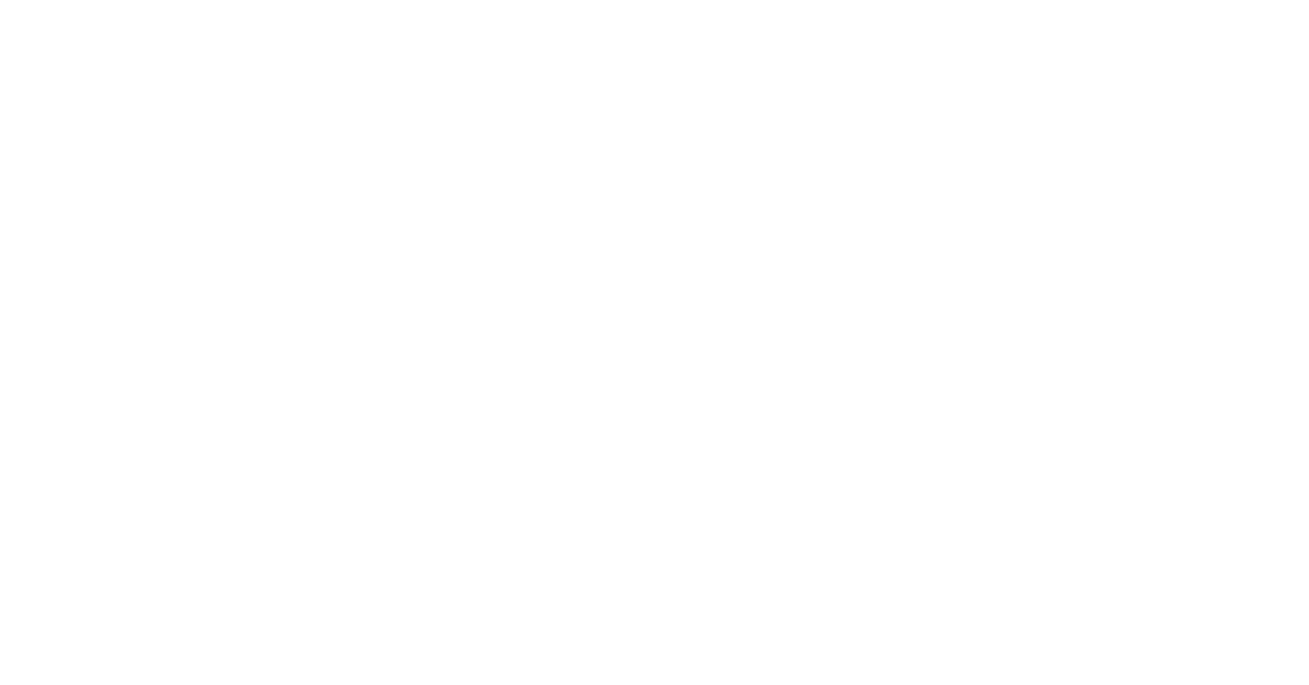 scroll, scrollTop: 0, scrollLeft: 0, axis: both 